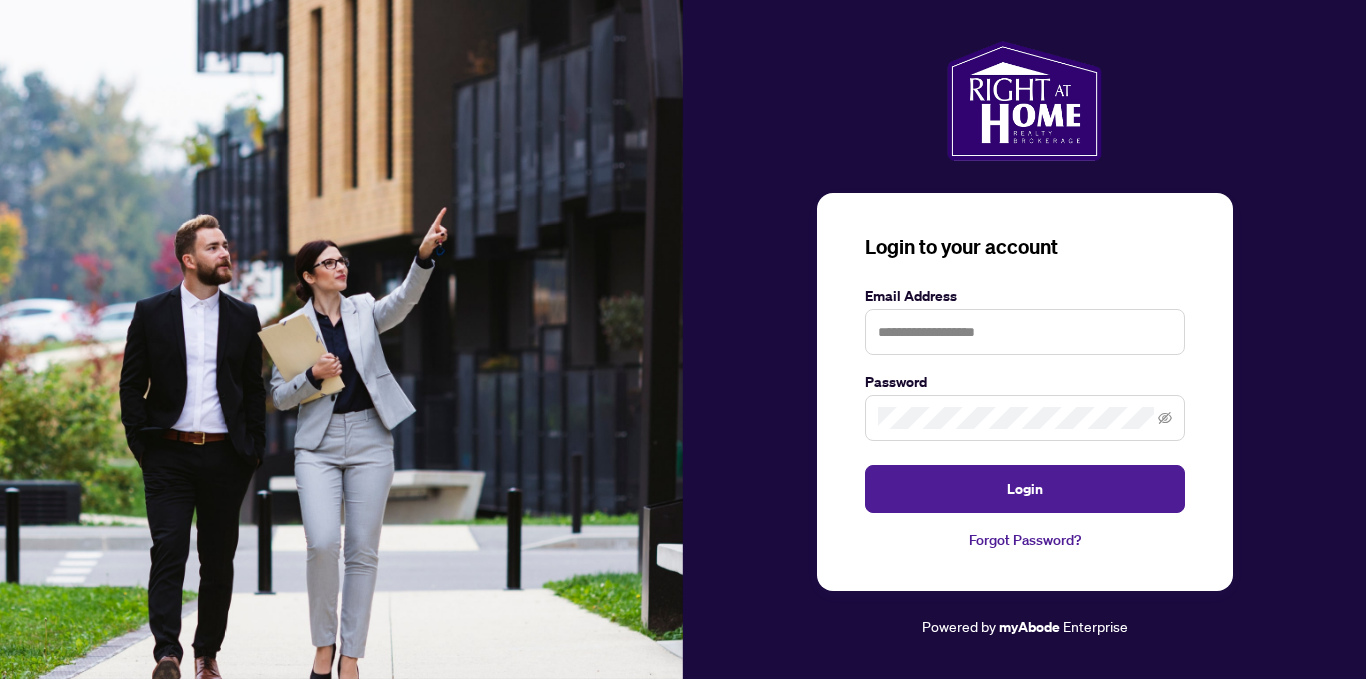 scroll, scrollTop: 0, scrollLeft: 0, axis: both 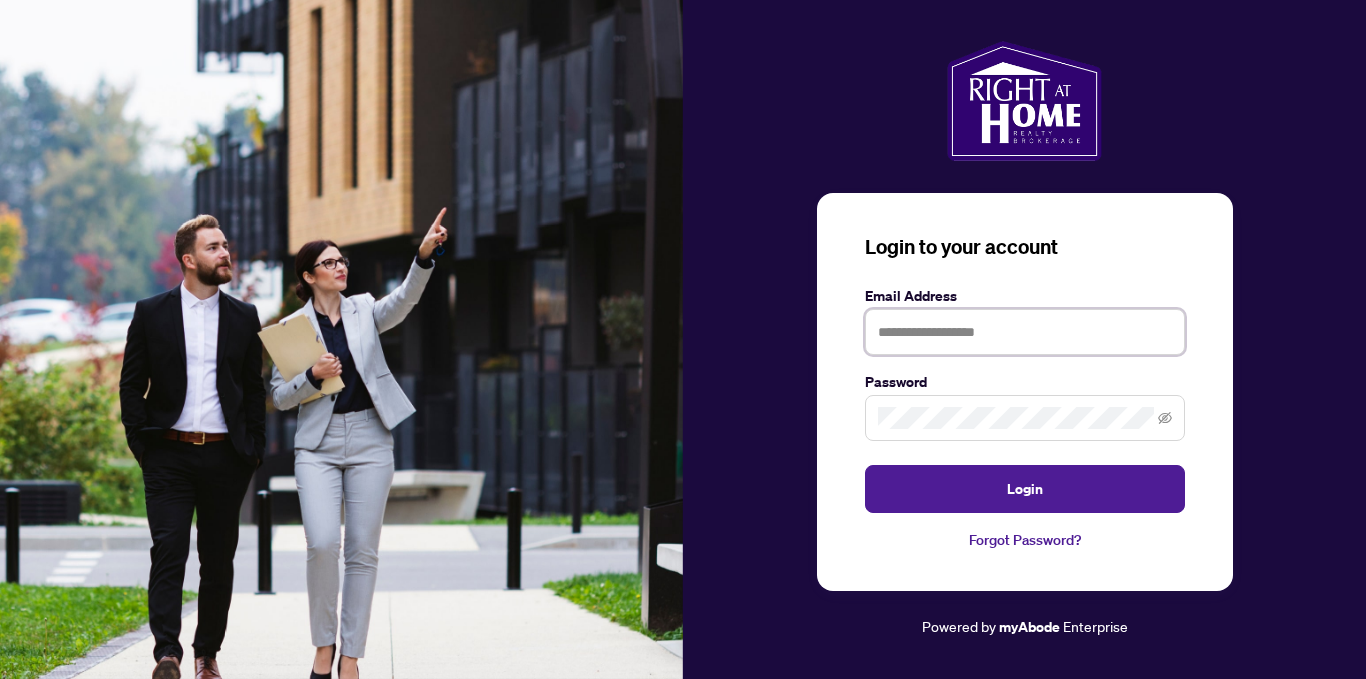 click at bounding box center [1025, 332] 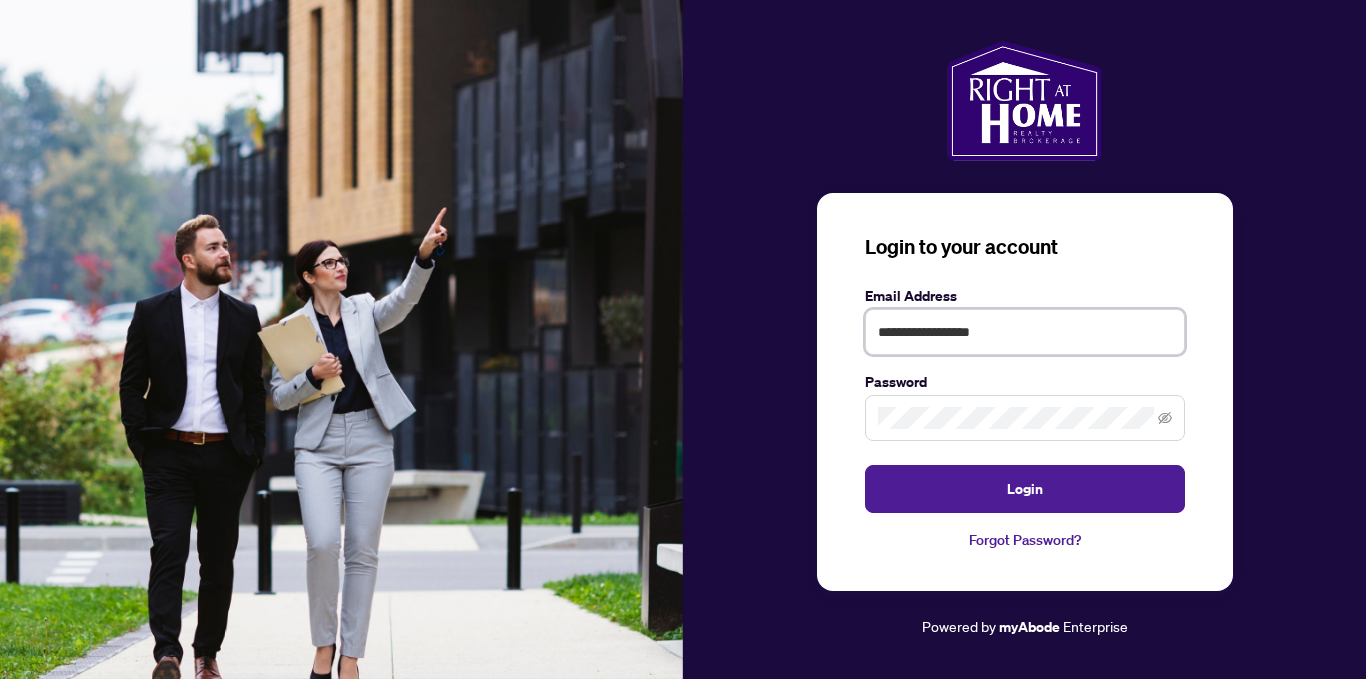 click on "**********" at bounding box center [1025, 332] 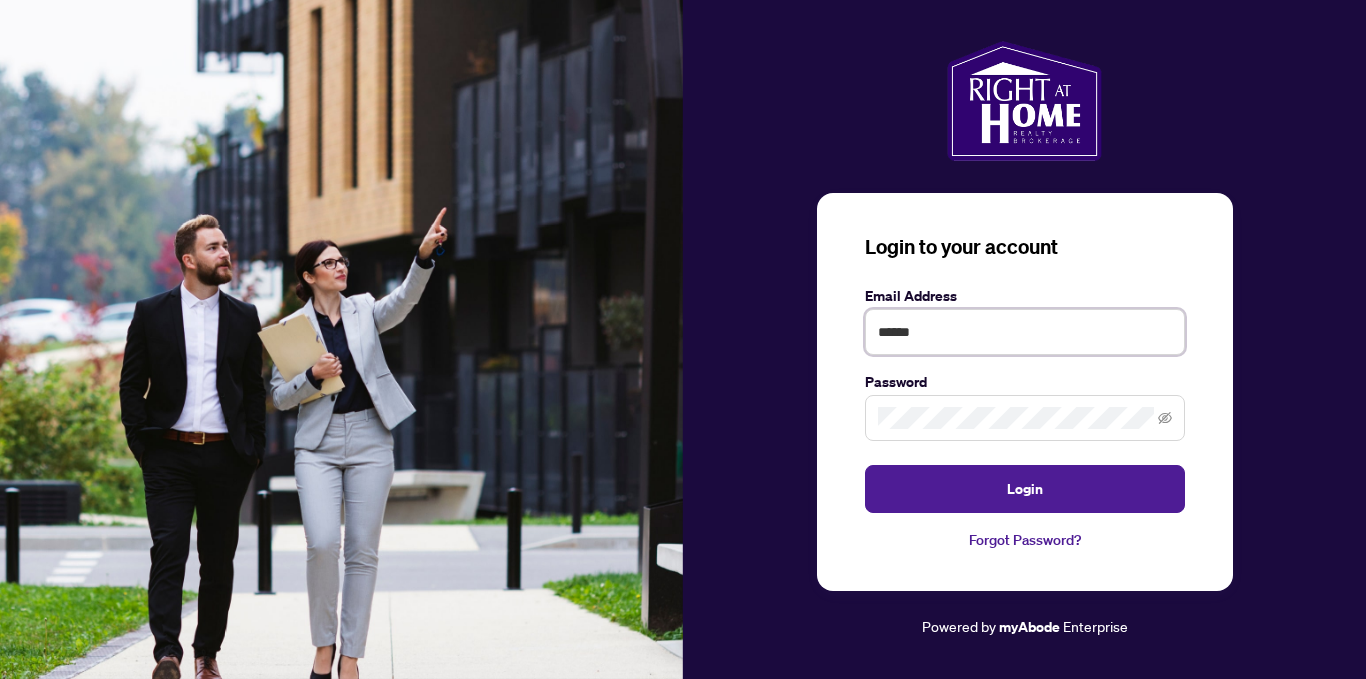 type on "**********" 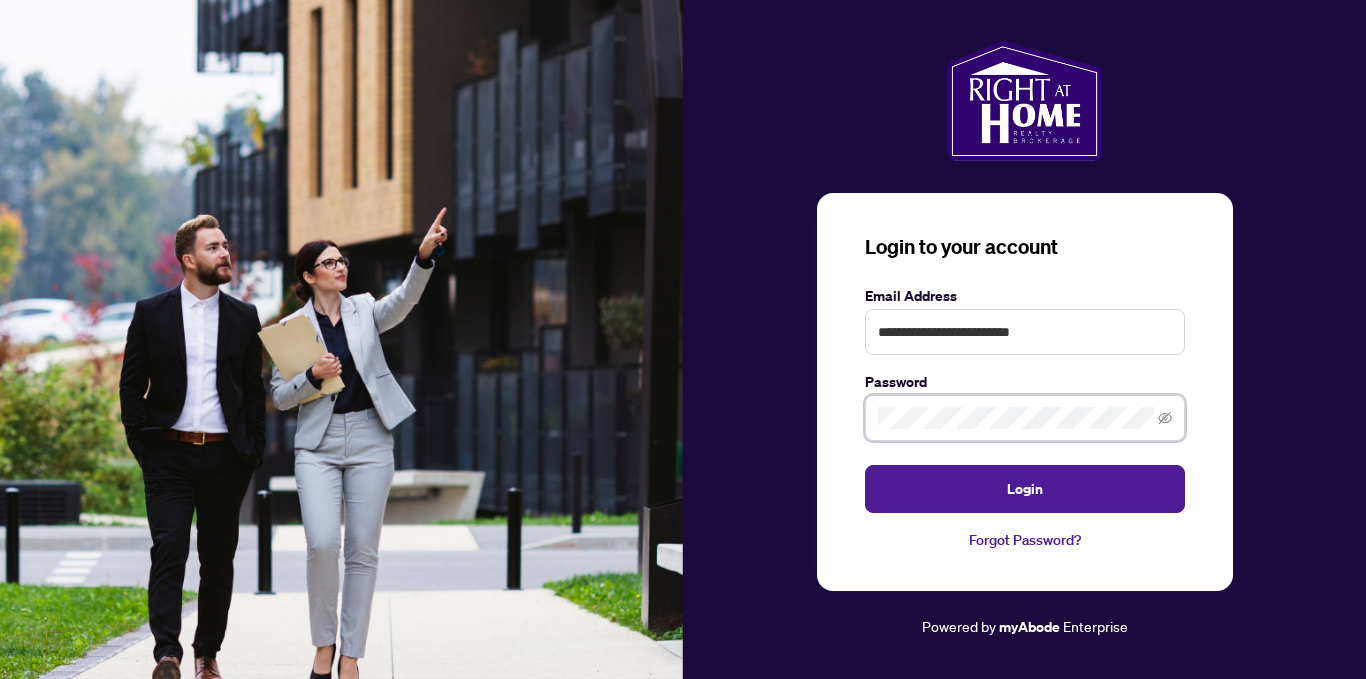 click on "Login" at bounding box center (1025, 489) 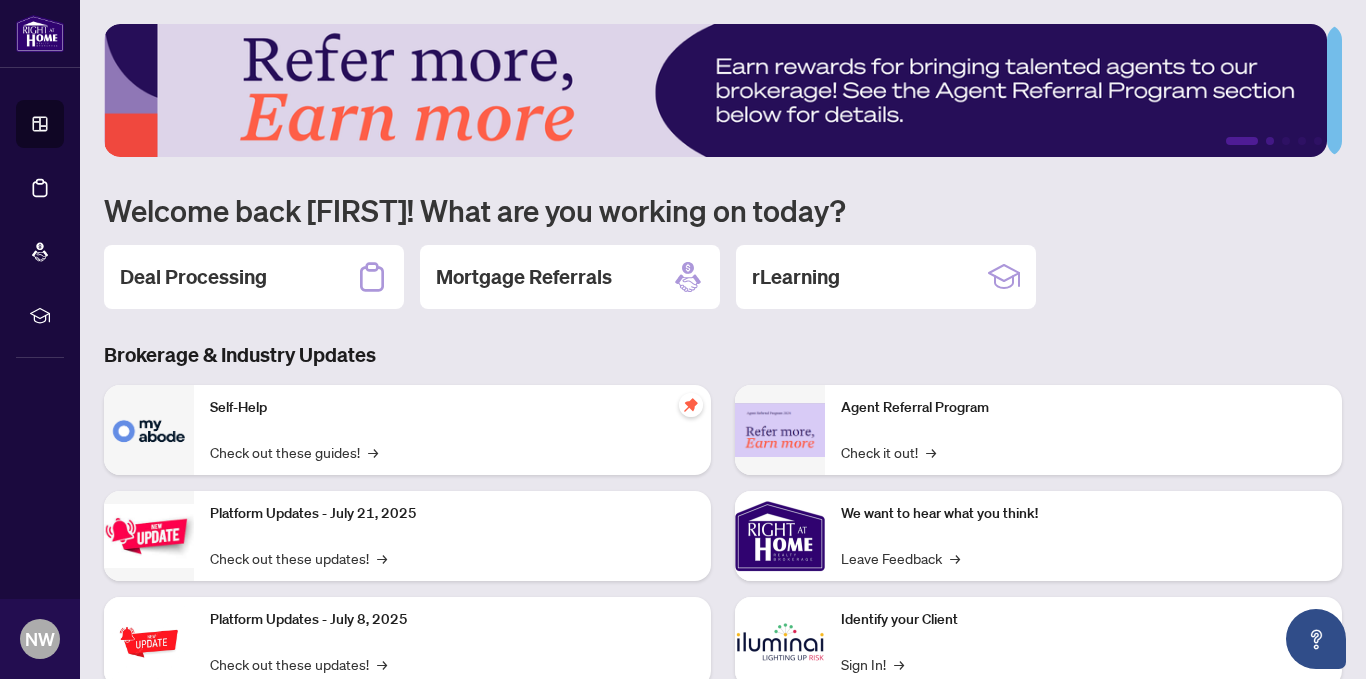 click on "2" at bounding box center (1270, 141) 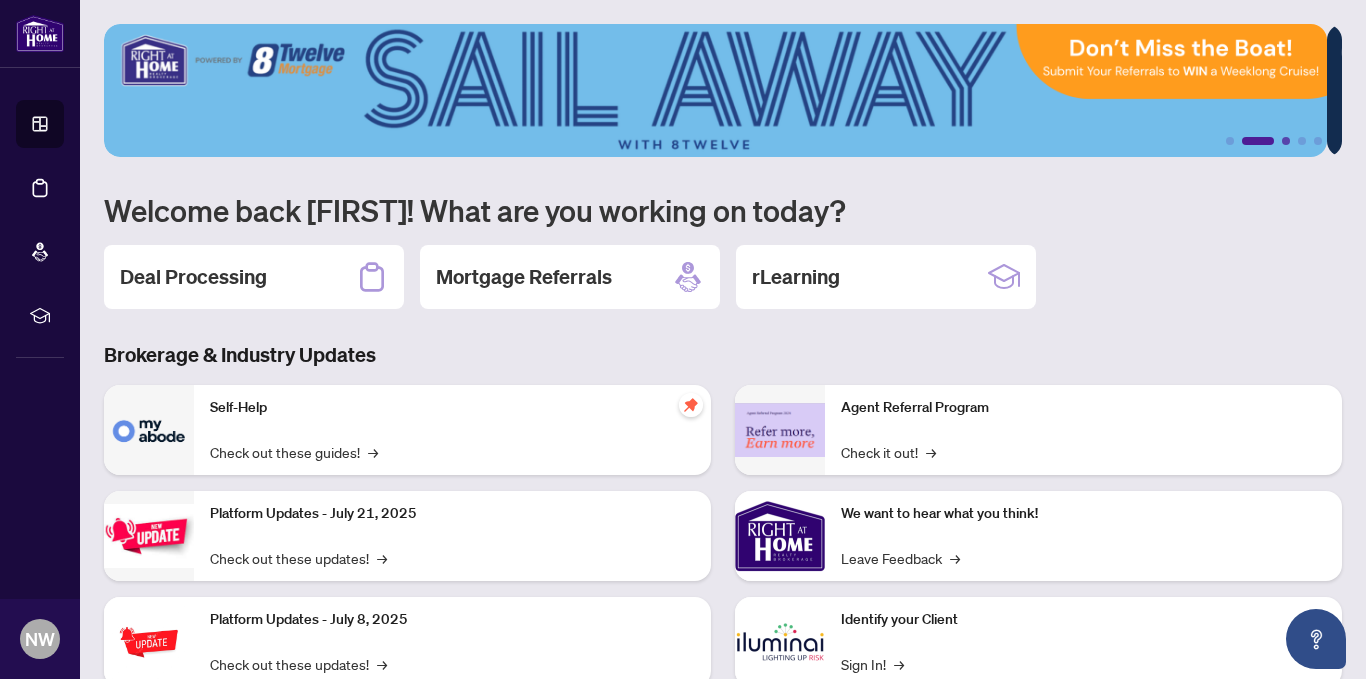 click on "3" at bounding box center [1286, 141] 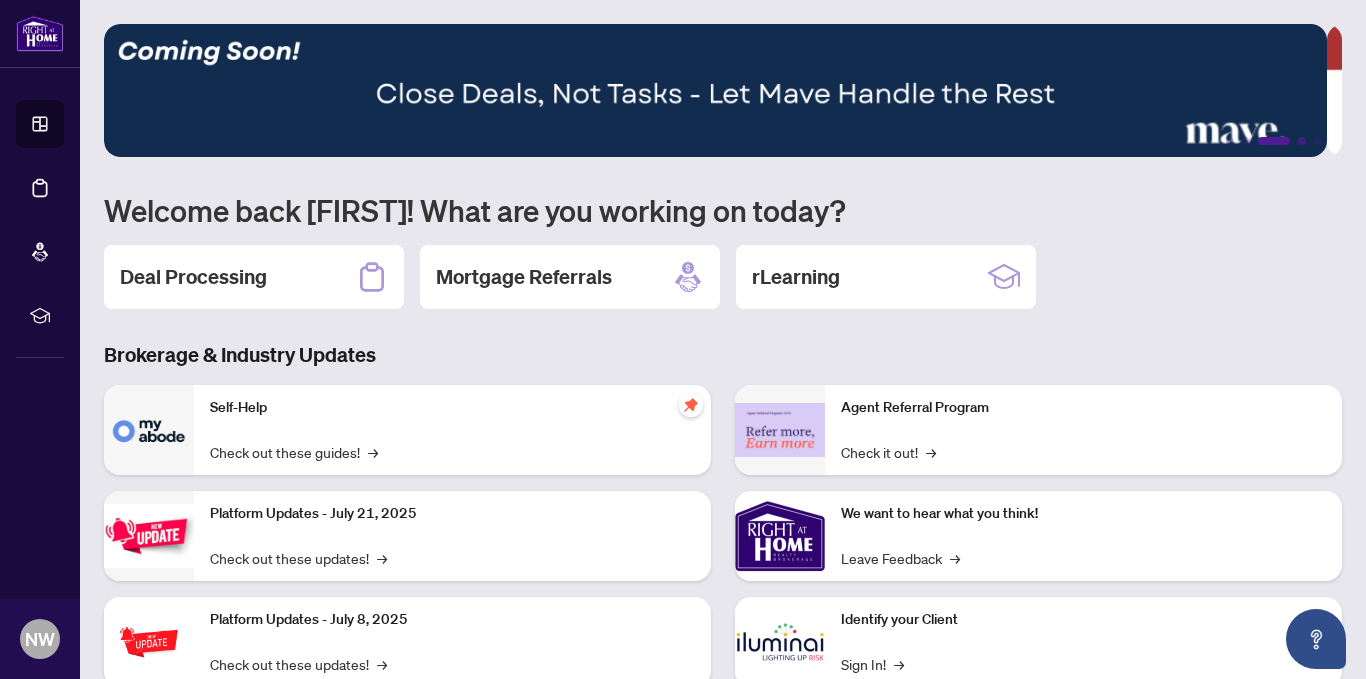 click on "4" at bounding box center (1302, 141) 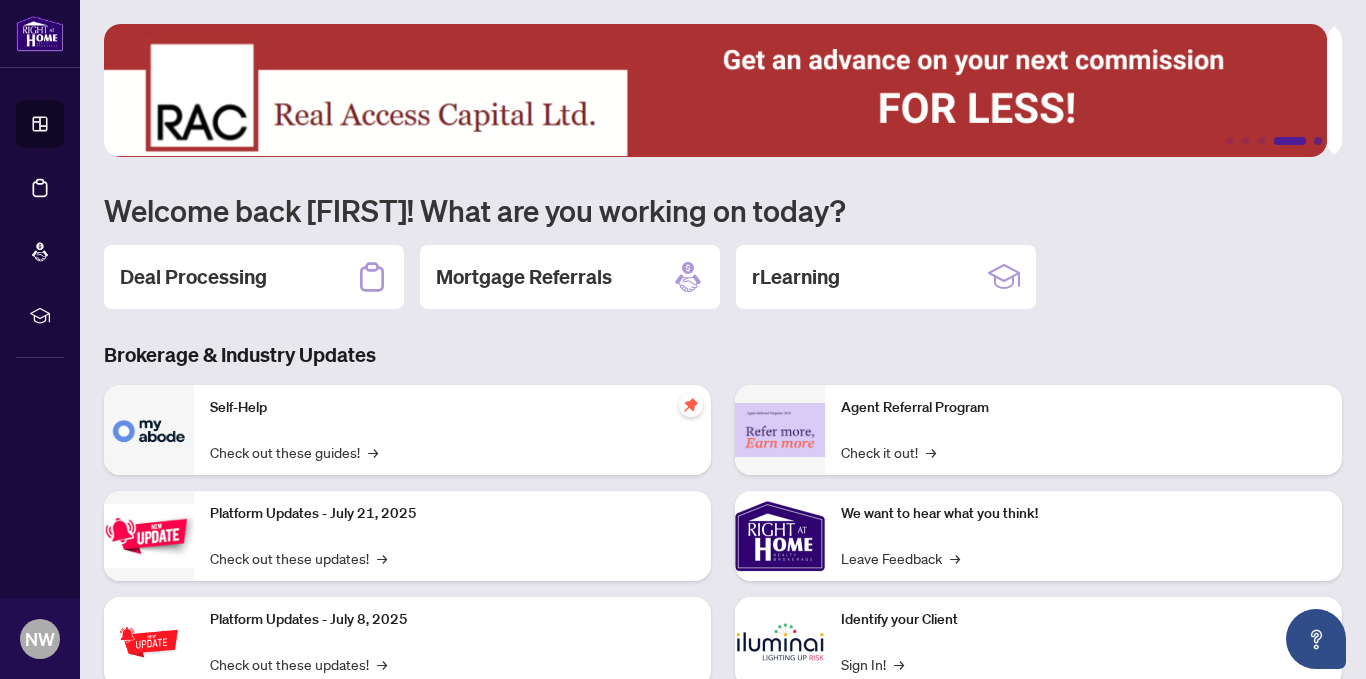 click on "5" at bounding box center [1318, 141] 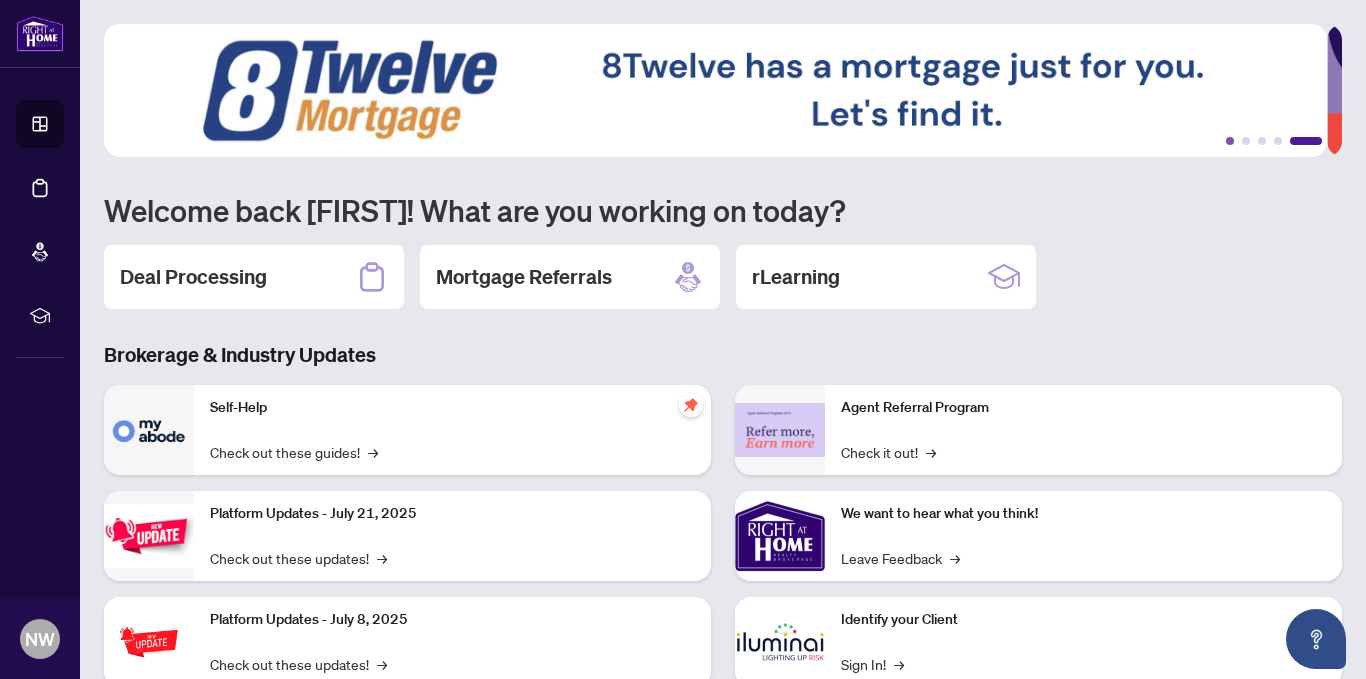 click on "1" at bounding box center [1230, 141] 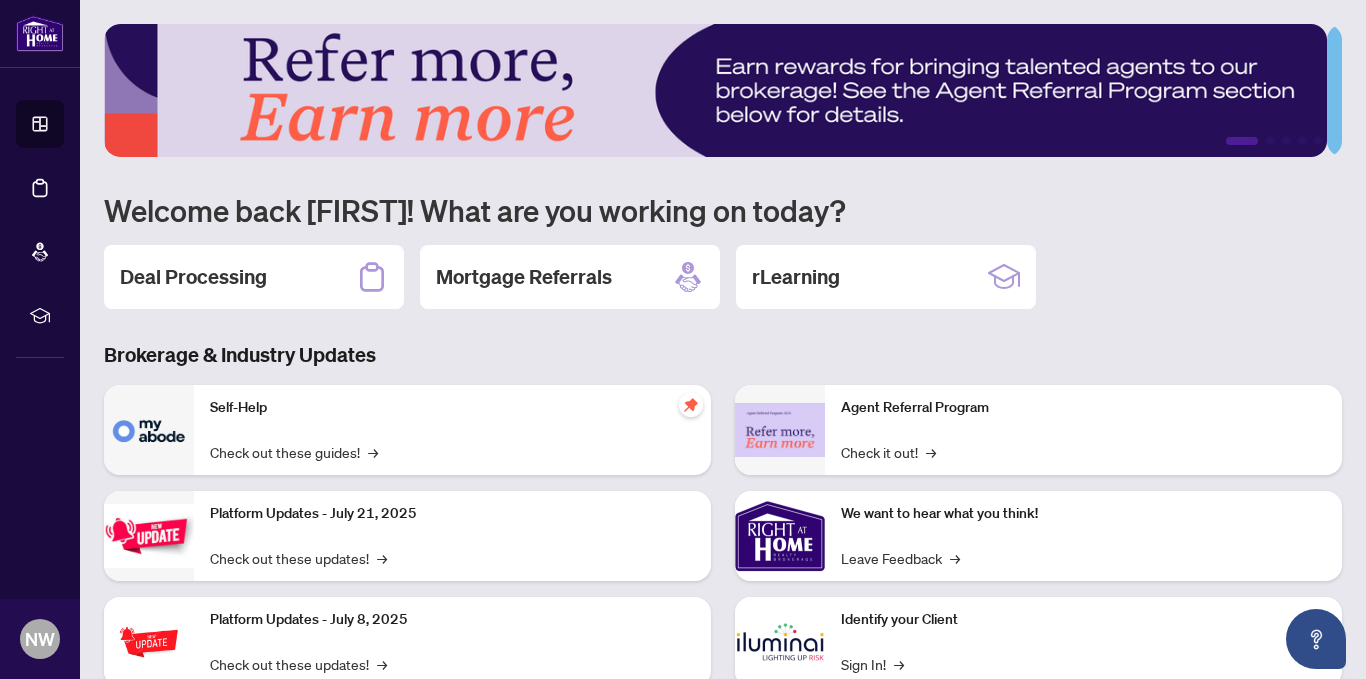 click on "1" at bounding box center [1242, 141] 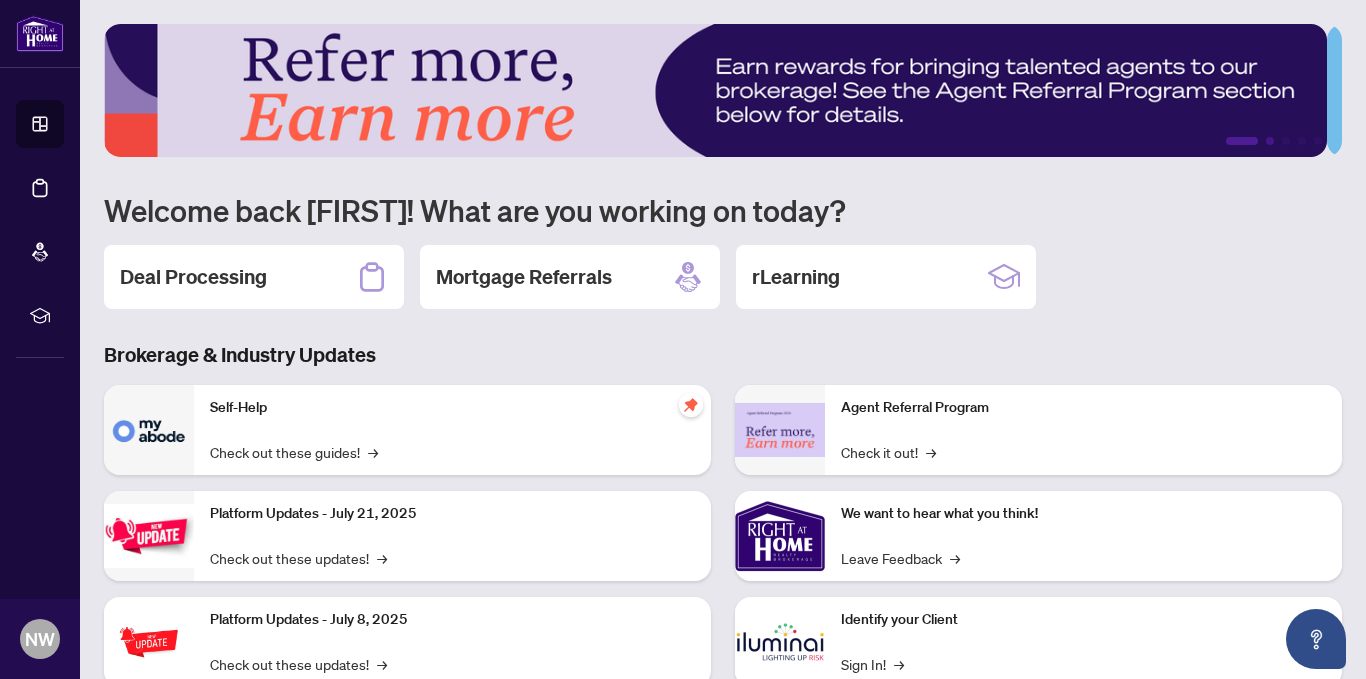 click on "2" at bounding box center [1270, 141] 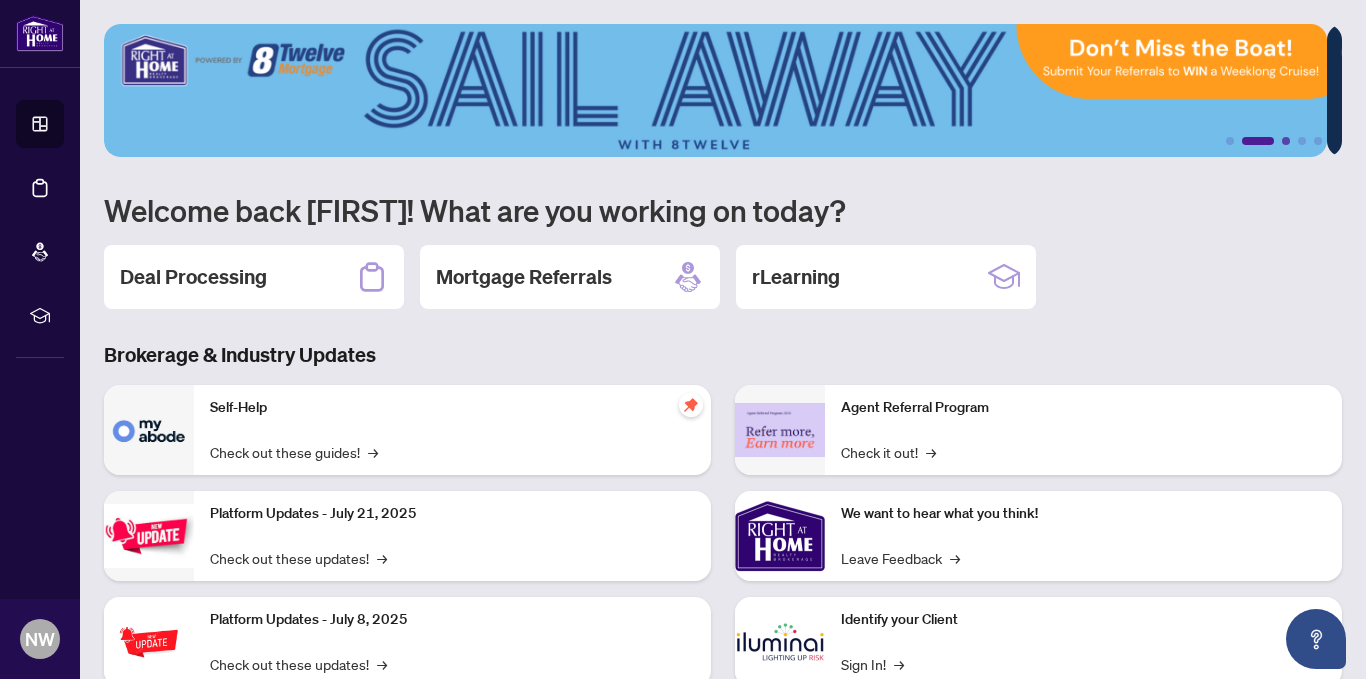 click on "3" at bounding box center (1286, 141) 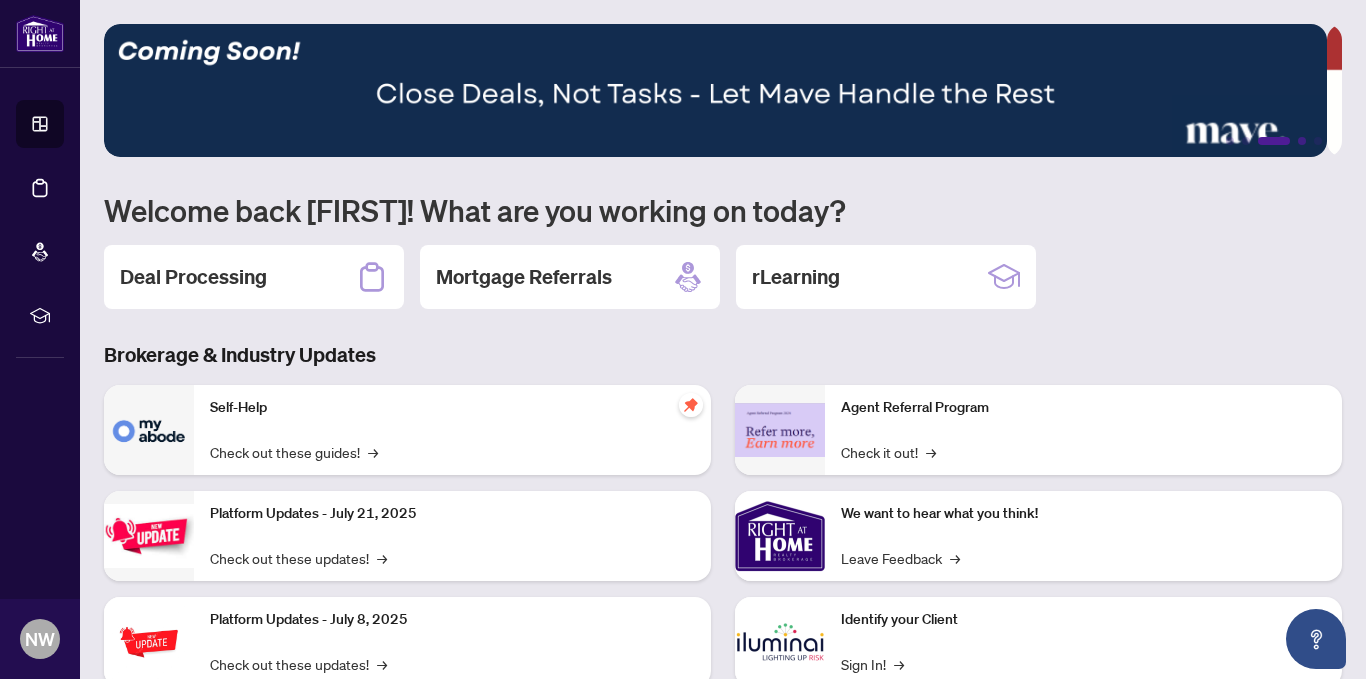 click on "4" at bounding box center [1302, 141] 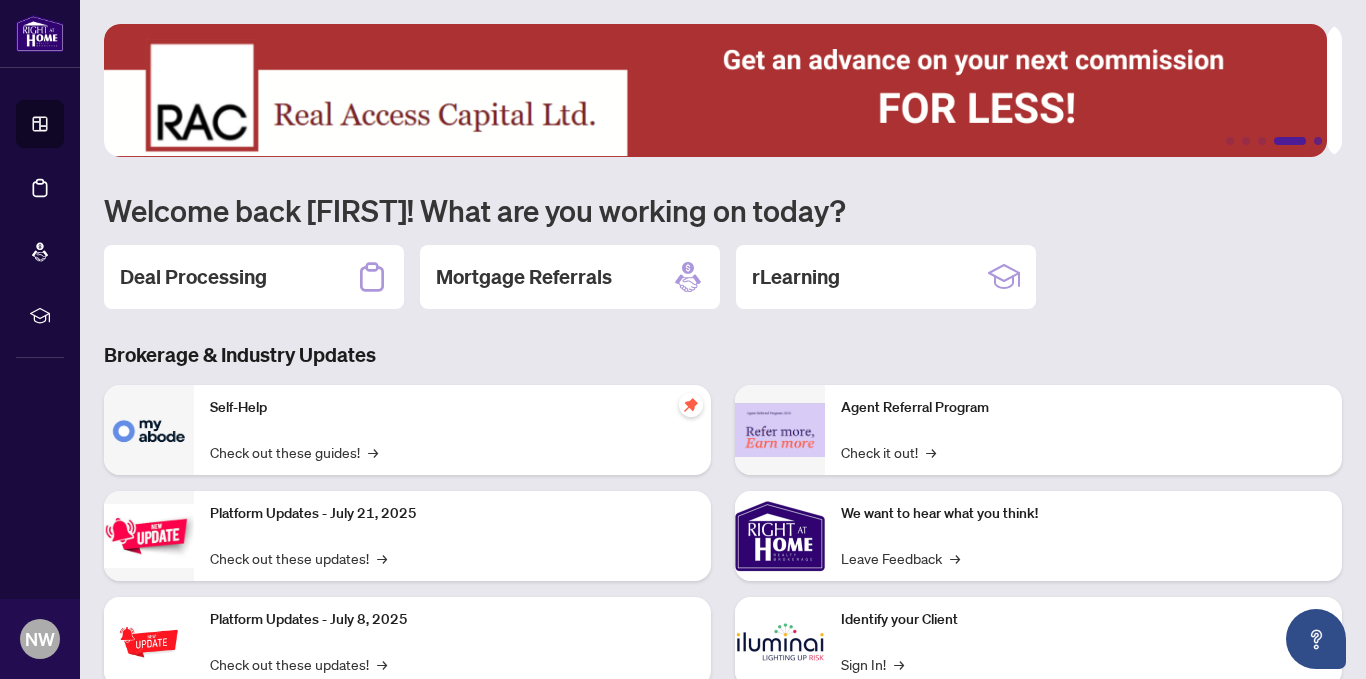 click on "5" at bounding box center (1318, 141) 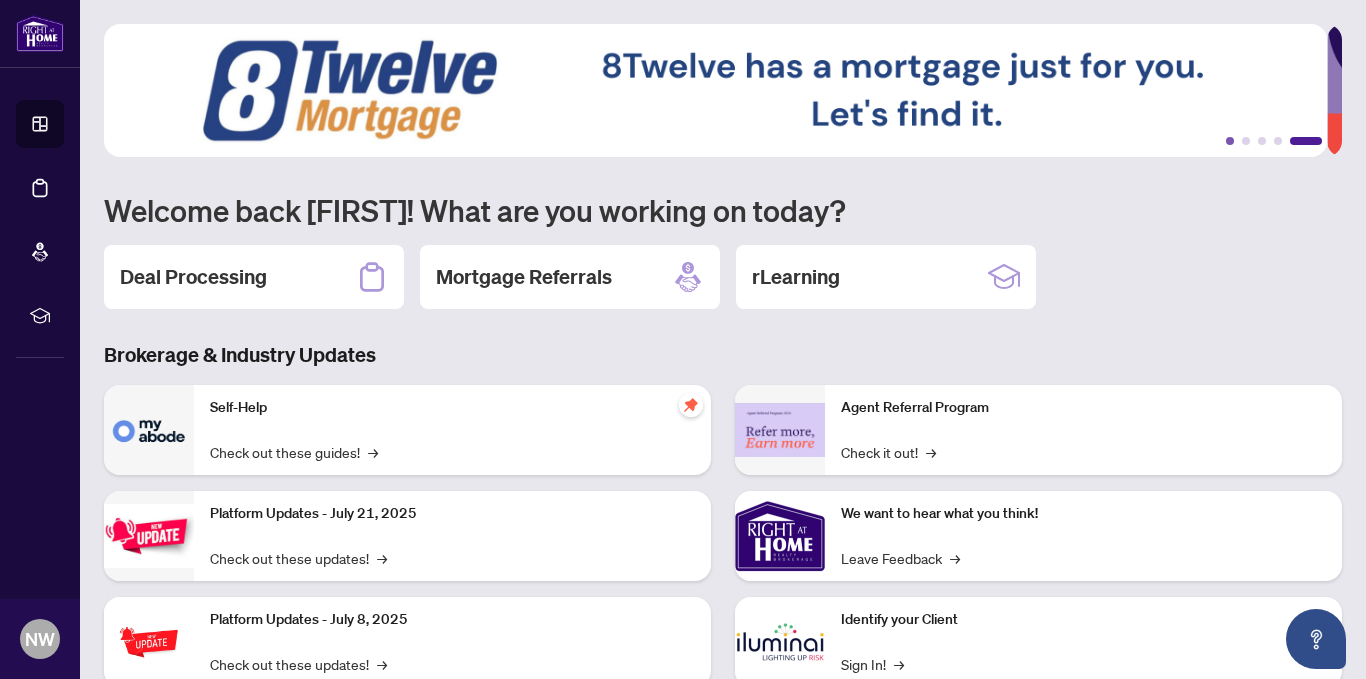 click on "1" at bounding box center [1230, 141] 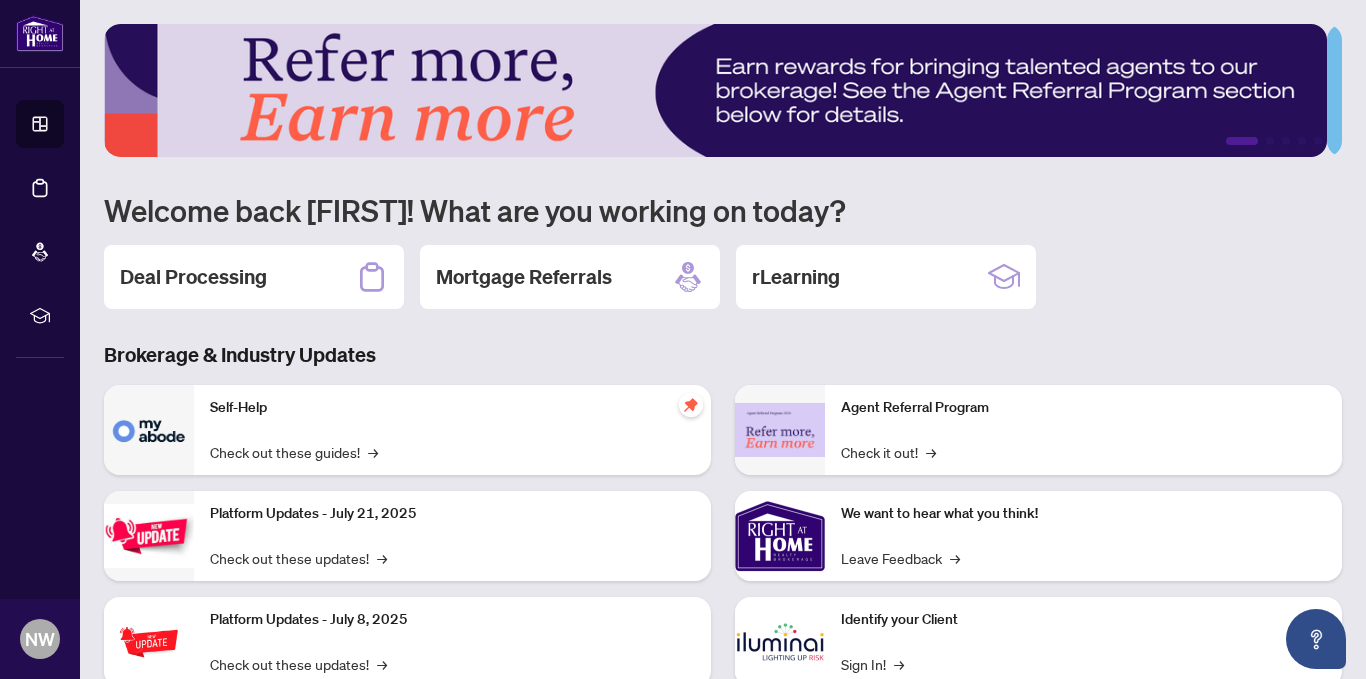 click on "Welcome back [FIRST]! What are you working on today?" at bounding box center [723, 210] 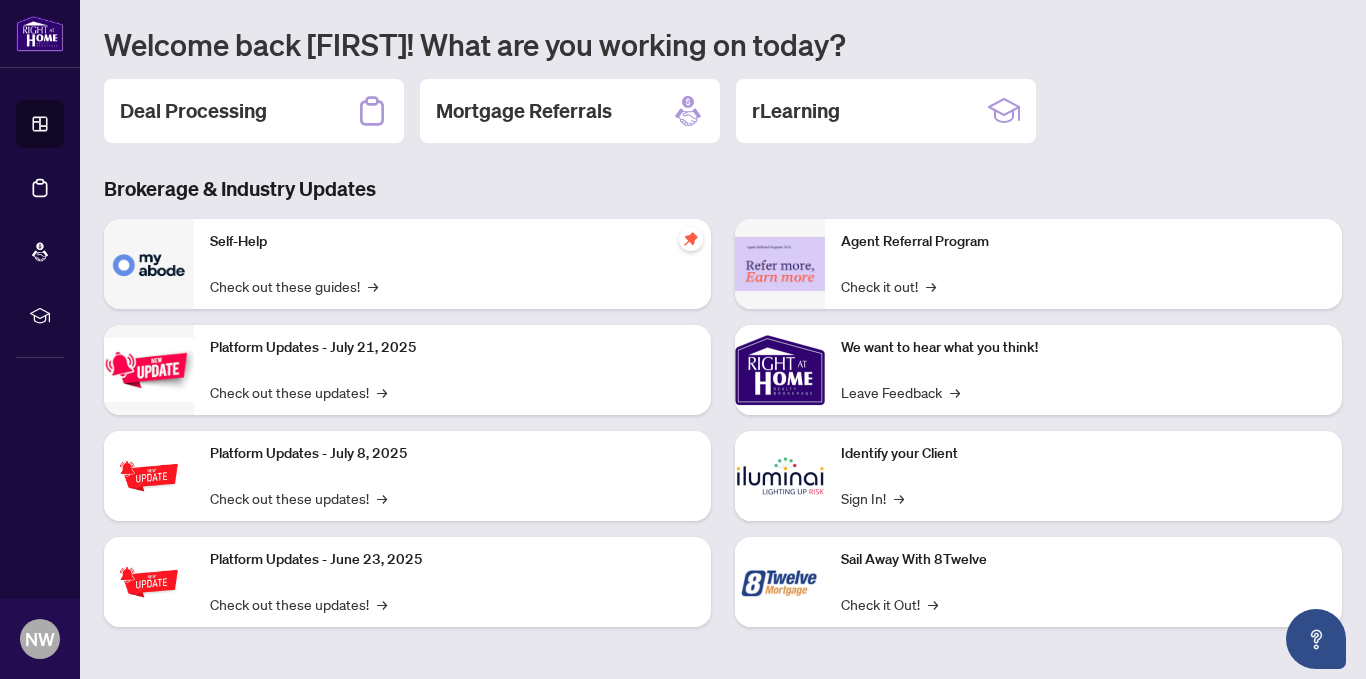 click 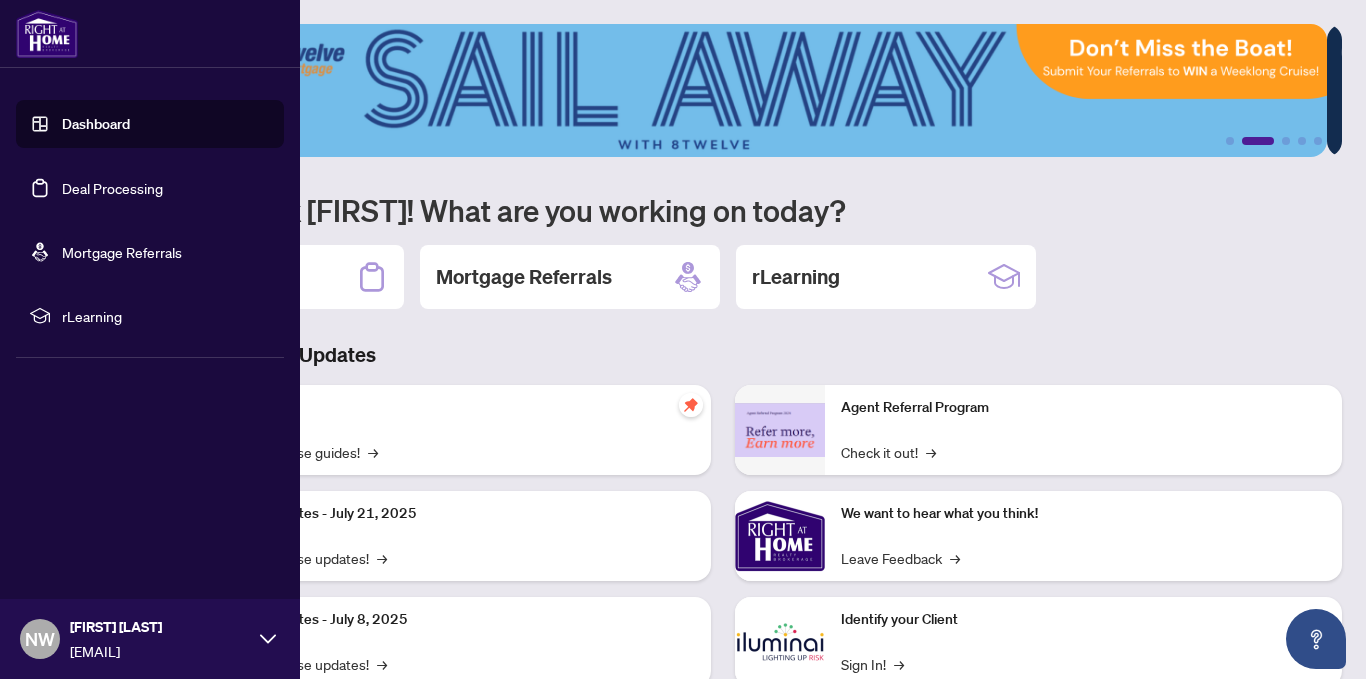 click on "Deal Processing" at bounding box center [112, 188] 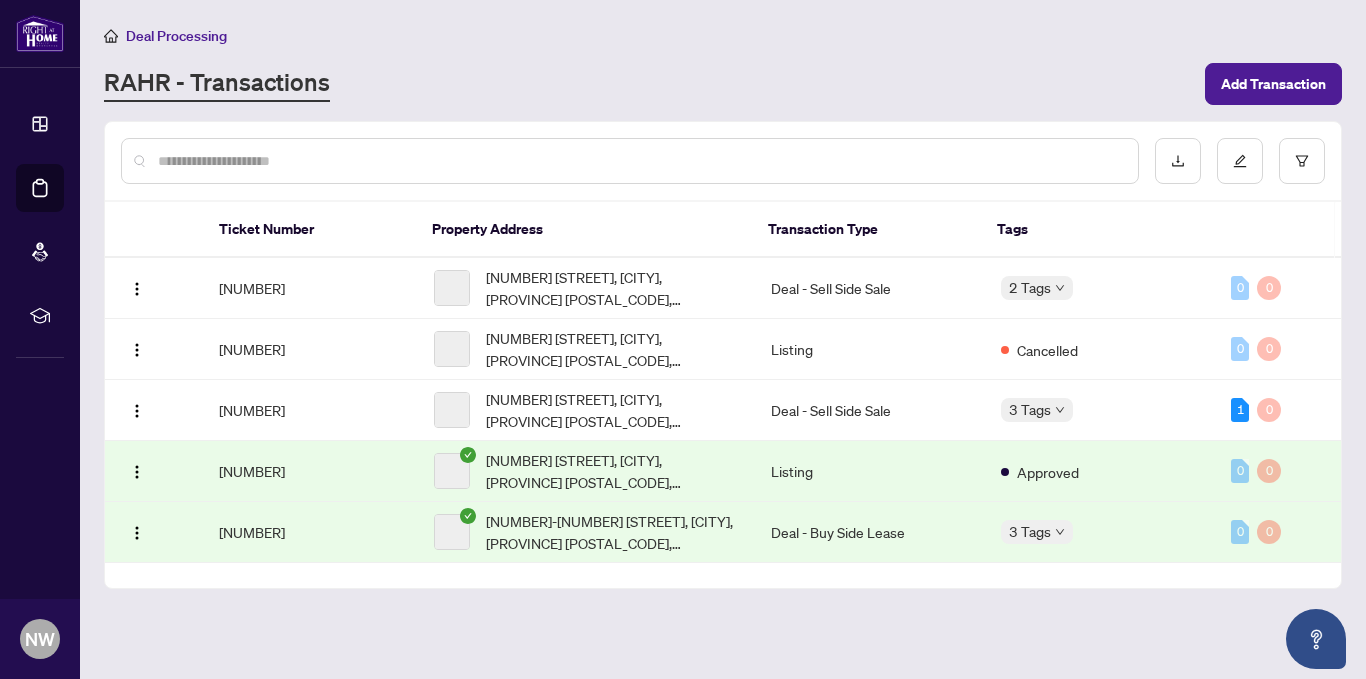 click on "RAHR - Transactions" at bounding box center (648, 84) 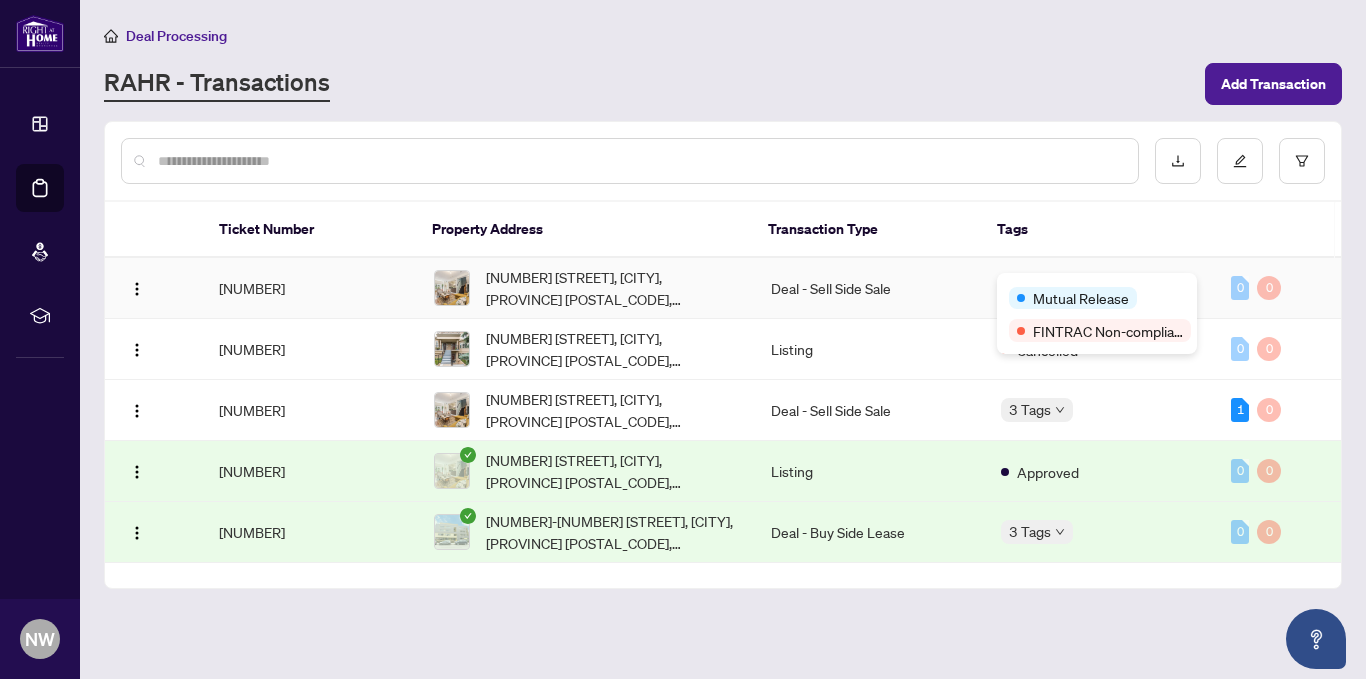 click on "Mutual Release" at bounding box center [1081, 298] 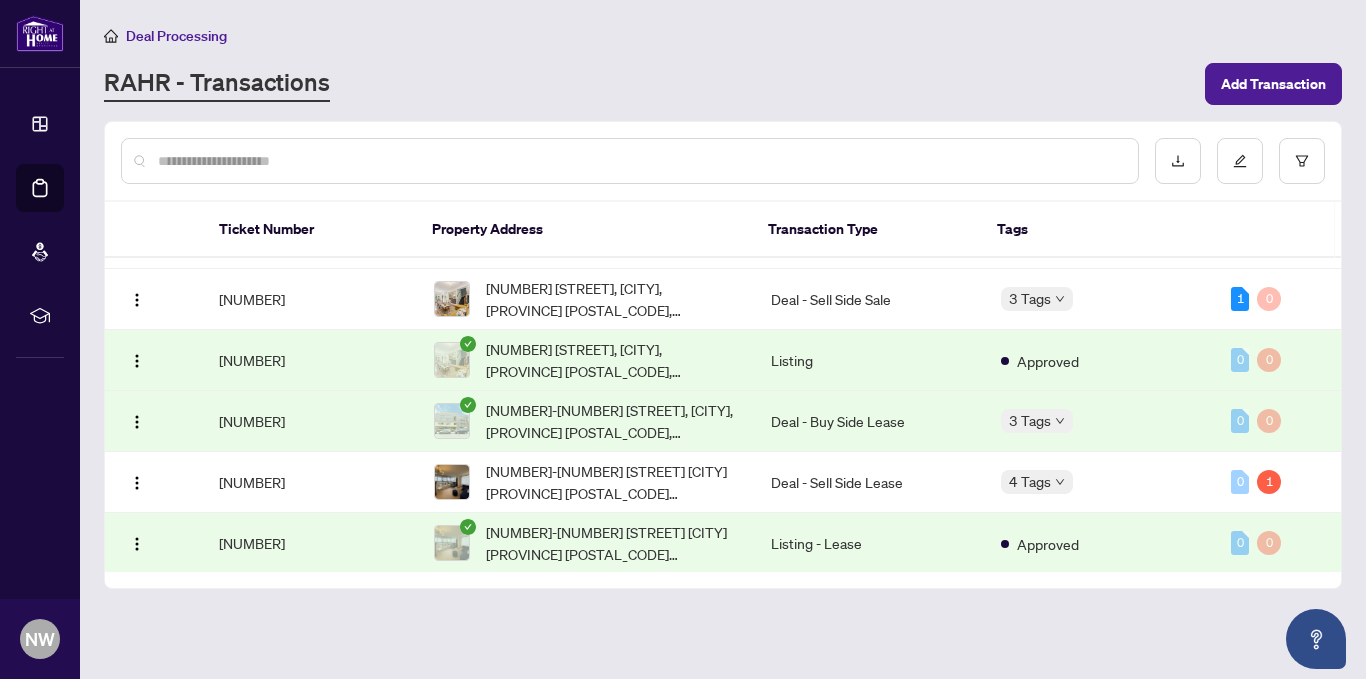 scroll, scrollTop: 113, scrollLeft: 0, axis: vertical 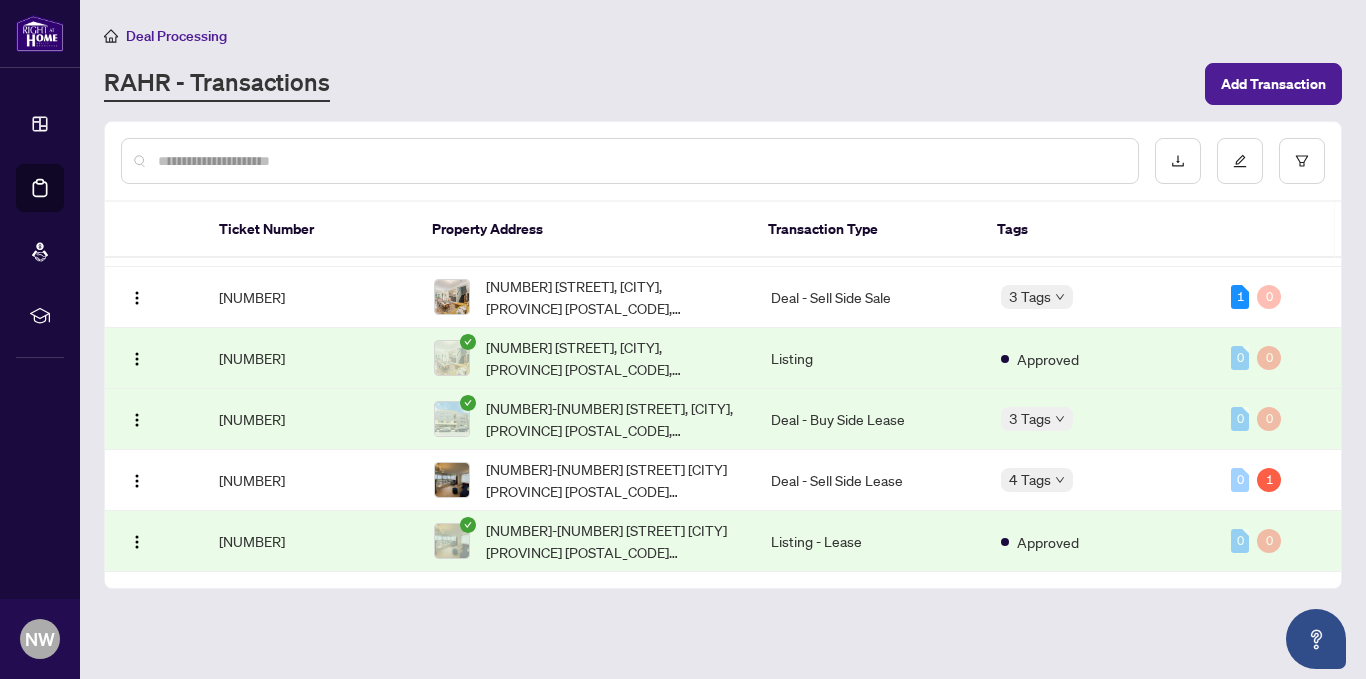 click on "Deal Processing RAHR - Transactions Add Transaction Ticket Number Property Address Transaction Type Tags             [NUMBER] [NUMBER] [STREET], [CITY], [PROVINCE] [POSTAL_CODE], [COUNTRY] Deal - Sell Side Sale 2 Tags 0 0 [NUMBER] [NUMBER] [STREET], [CITY], [PROVINCE] [POSTAL_CODE], [COUNTRY] Listing Cancelled 0 0 [NUMBER] [NUMBER] [STREET], [CITY], [PROVINCE] [POSTAL_CODE], [COUNTRY] Deal - Sell Side Sale 3 Tags 1 0 [NUMBER] [NUMBER] [STREET], [CITY], [PROVINCE] [POSTAL_CODE], [COUNTRY] Listing Approved 0 0 [NUMBER] [NUMBER]-[NUMBER] [STREET], [CITY], [PROVINCE] [POSTAL_CODE], [COUNTRY] Deal - Buy Side Lease 3 Tags 0 0 [NUMBER] [NUMBER]-[NUMBER] [STREET] [CITY] [PROVINCE] [POSTAL_CODE] [COUNTRY], [CITY], [PROVINCE] [POSTAL_CODE], [COUNTRY] Deal - Sell Side Lease 4 Tags 0 1 [NUMBER] [NUMBER]-[NUMBER] [STREET] [CITY] [PROVINCE] [POSTAL_CODE] [COUNTRY], [CITY], [PROVINCE] [POSTAL_CODE], [COUNTRY] Listing - Lease Approved 0 0" at bounding box center [723, 339] 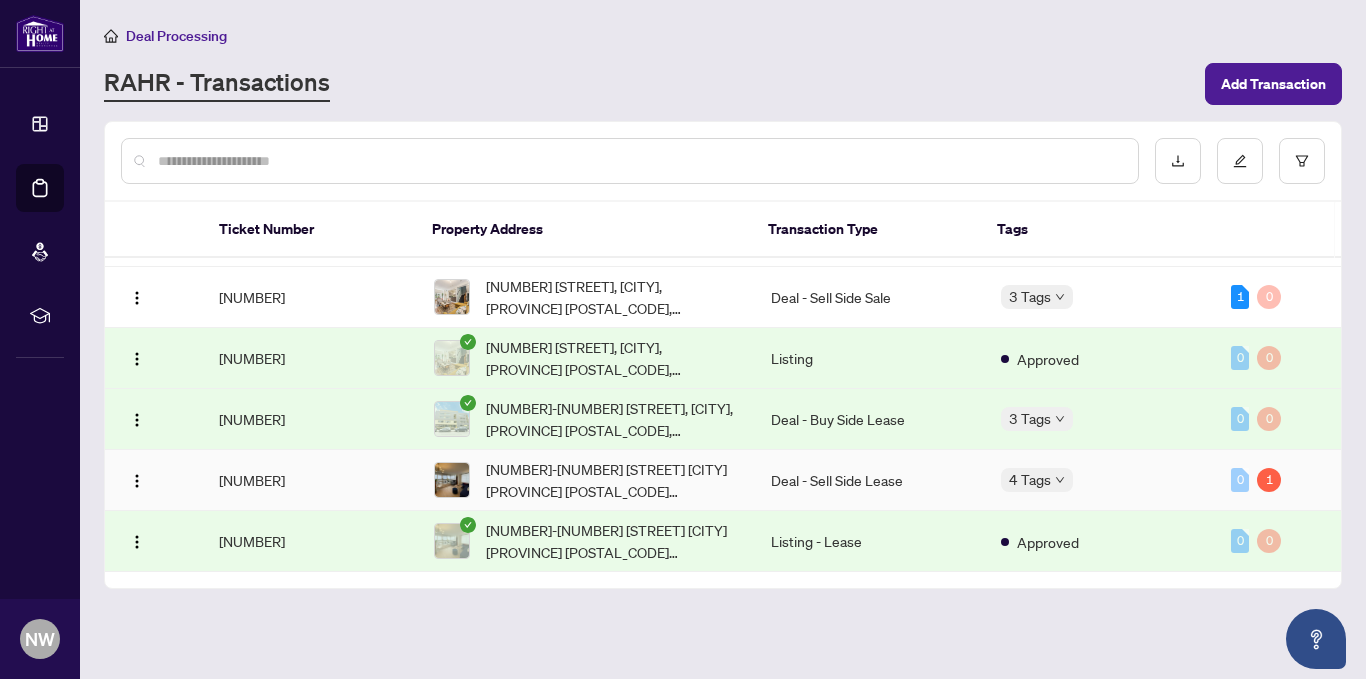 scroll, scrollTop: 0, scrollLeft: 0, axis: both 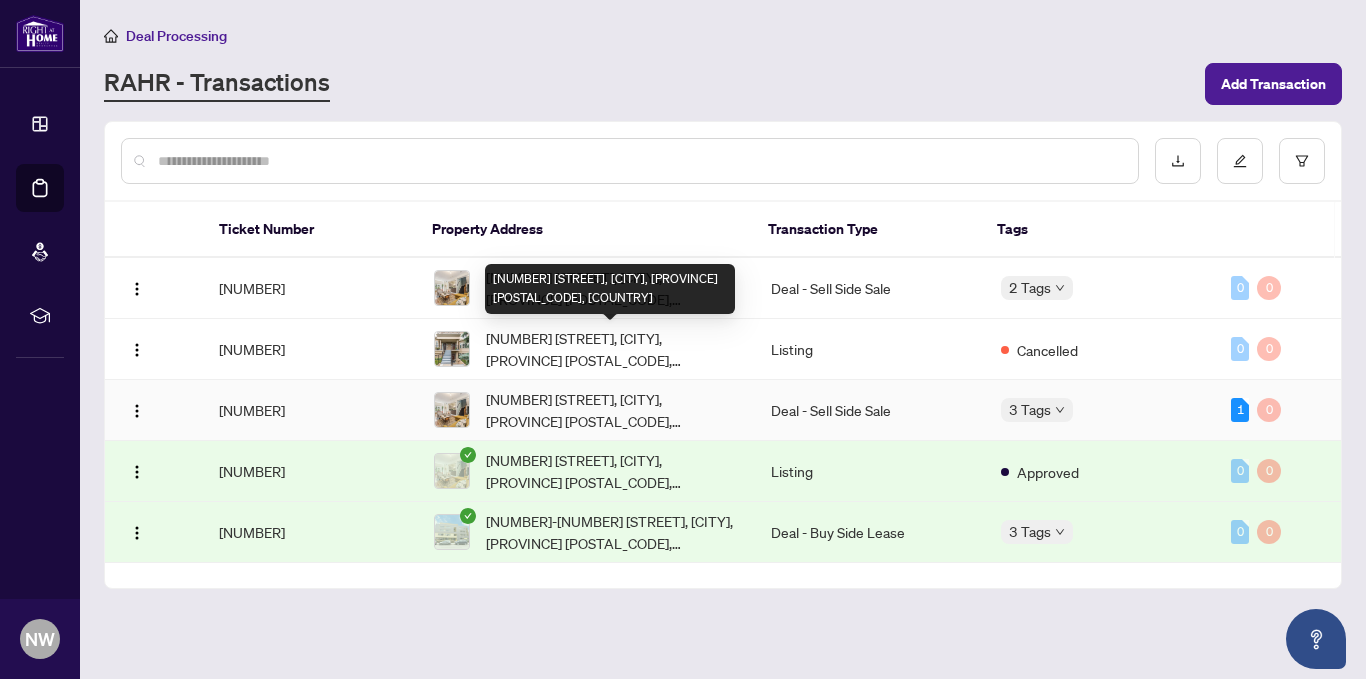 click on "[NUMBER] [STREET], [CITY], [PROVINCE] [POSTAL_CODE], [COUNTRY]" at bounding box center [612, 410] 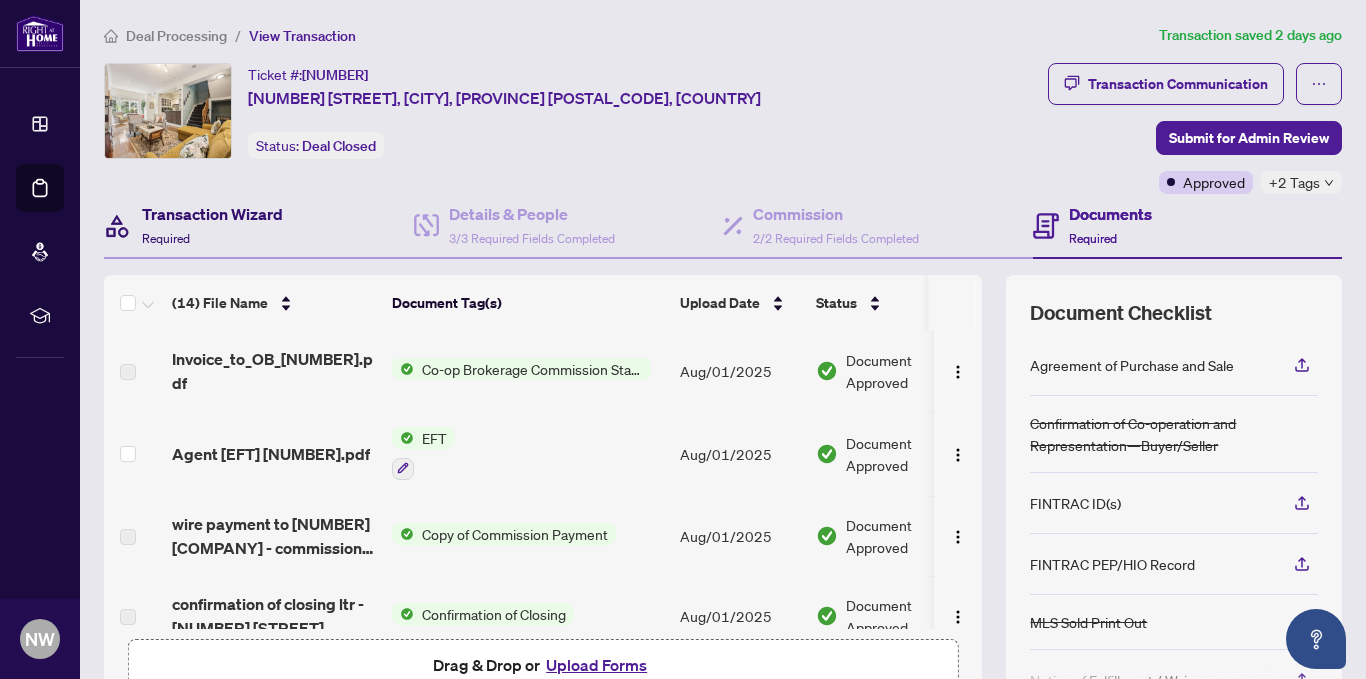 click on "Transaction Wizard" at bounding box center [212, 214] 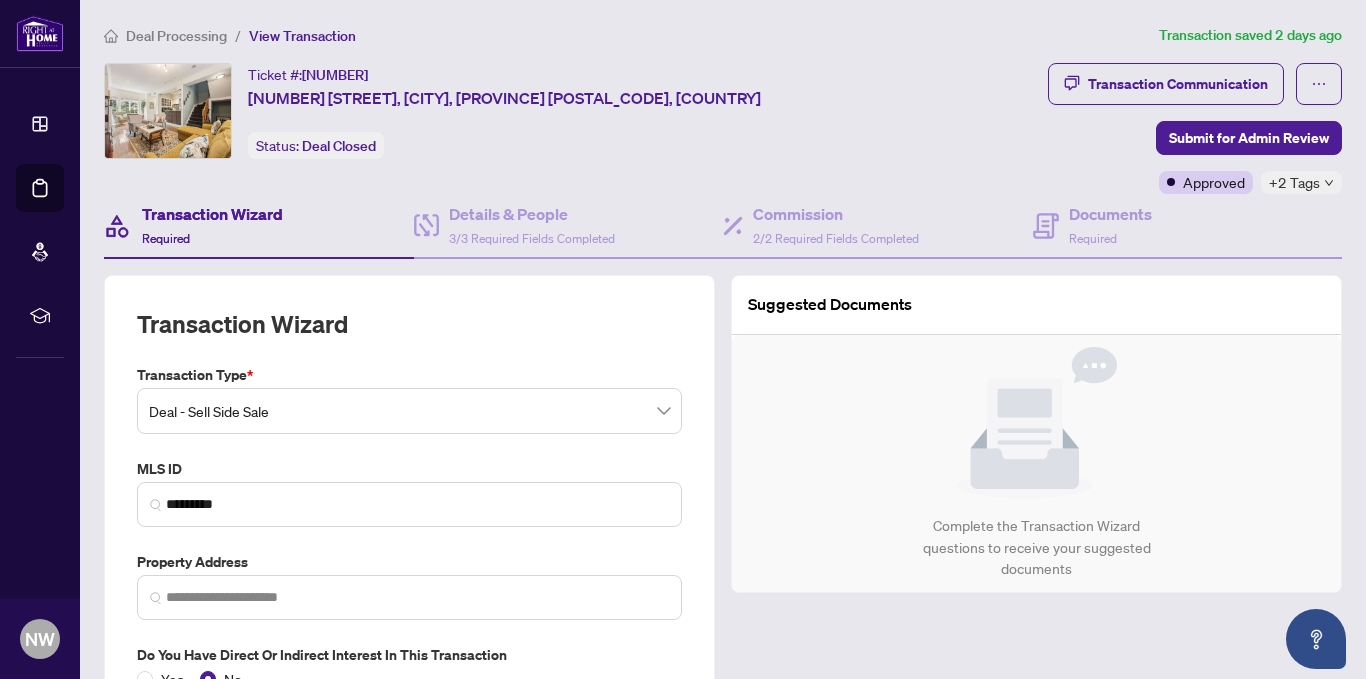 type on "**********" 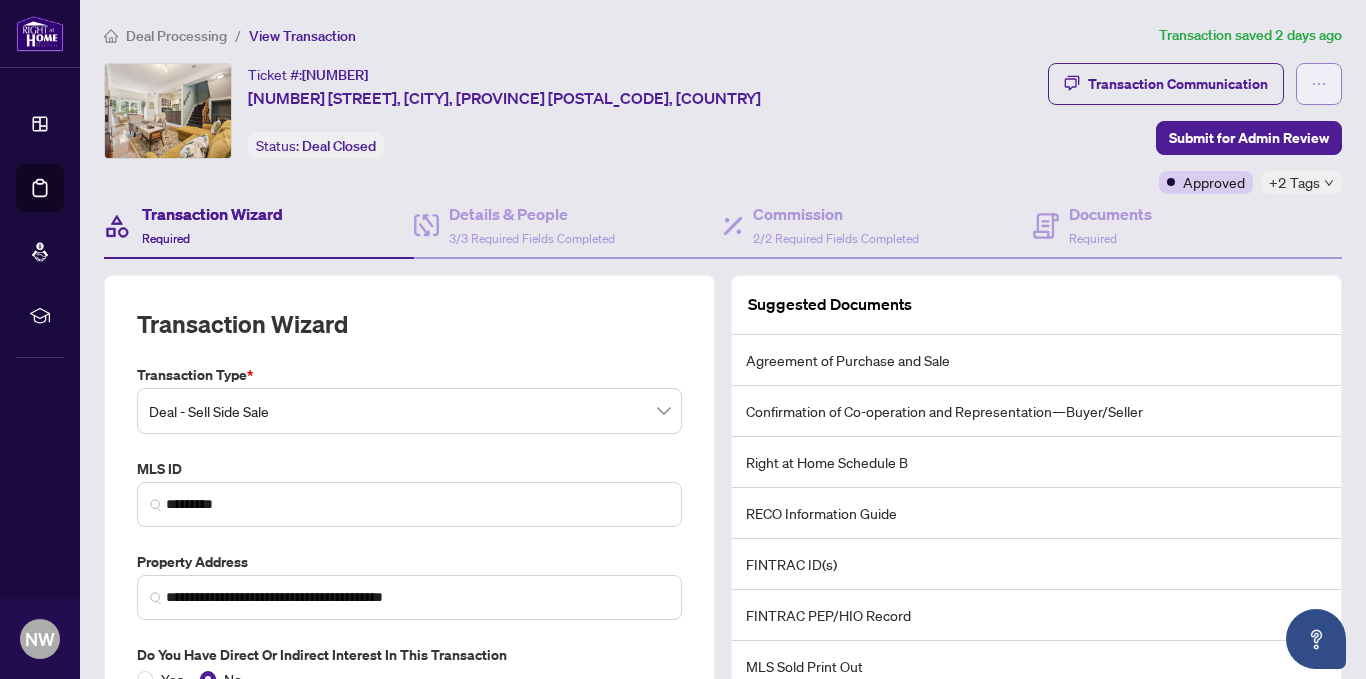 click at bounding box center [1319, 84] 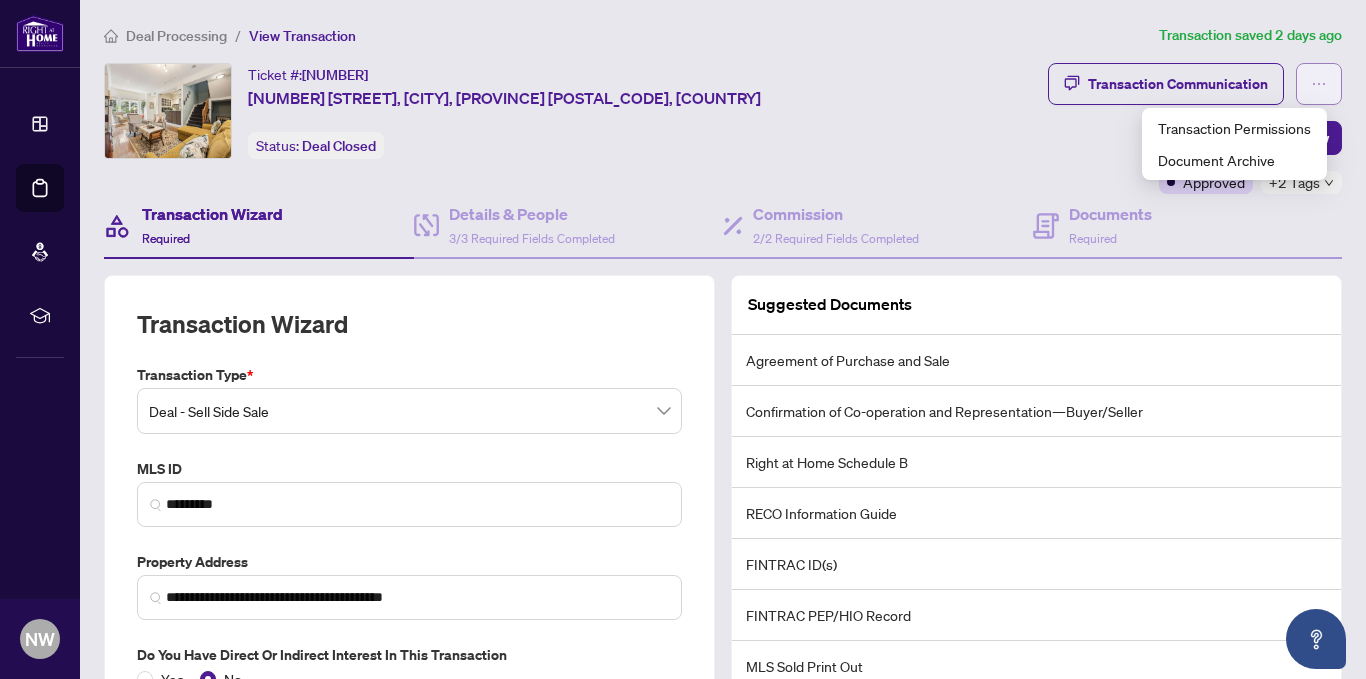 click at bounding box center (1319, 84) 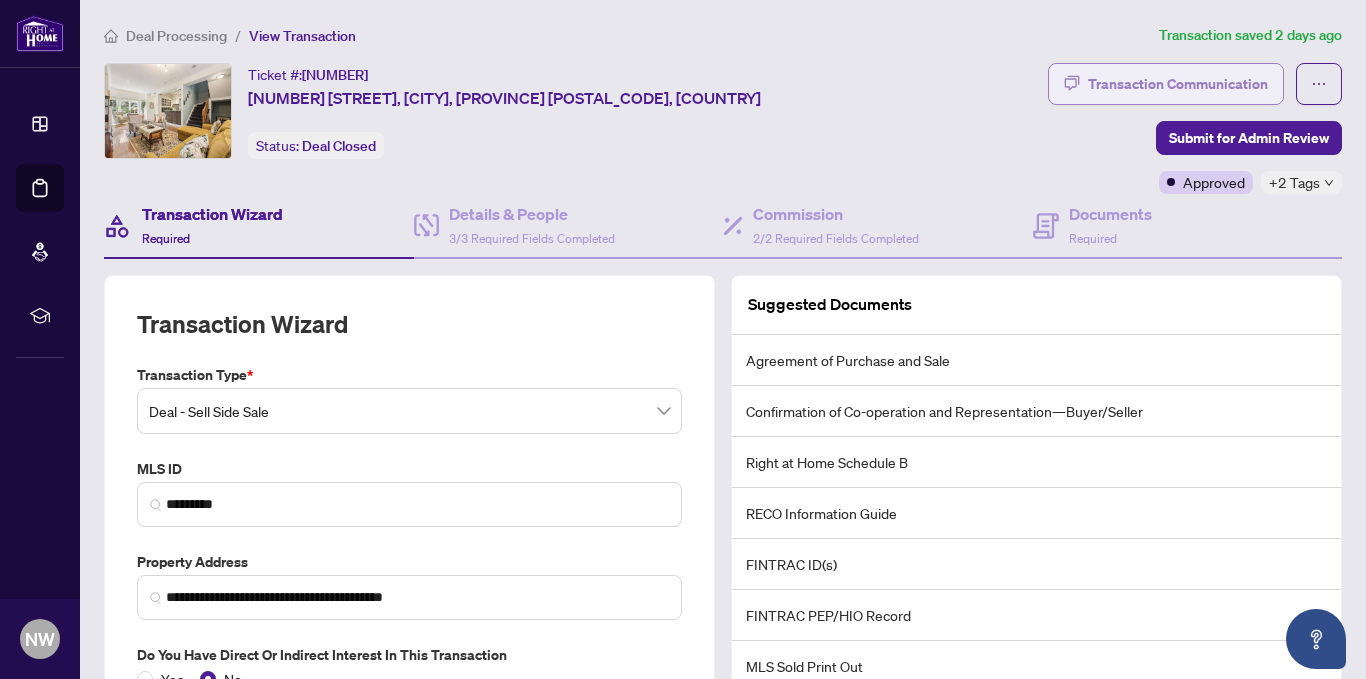 click on "Transaction Communication" at bounding box center (1178, 84) 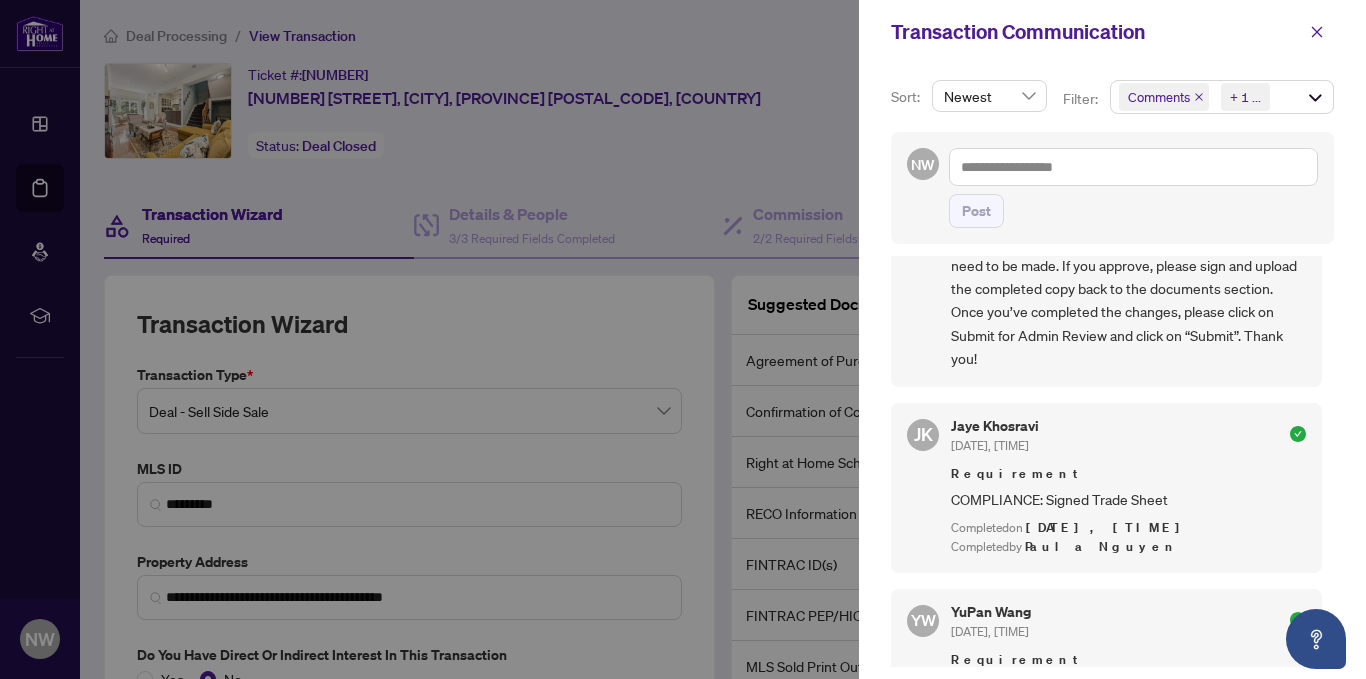scroll, scrollTop: 351, scrollLeft: 0, axis: vertical 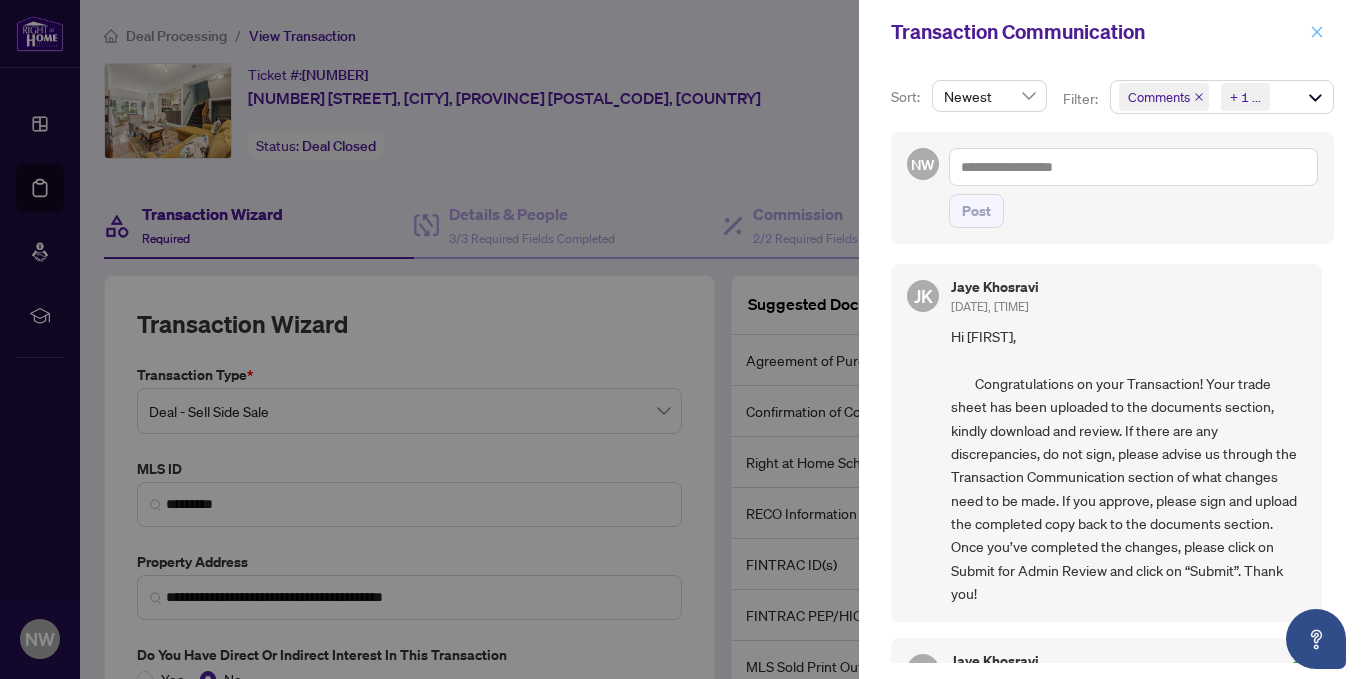 click at bounding box center (1317, 32) 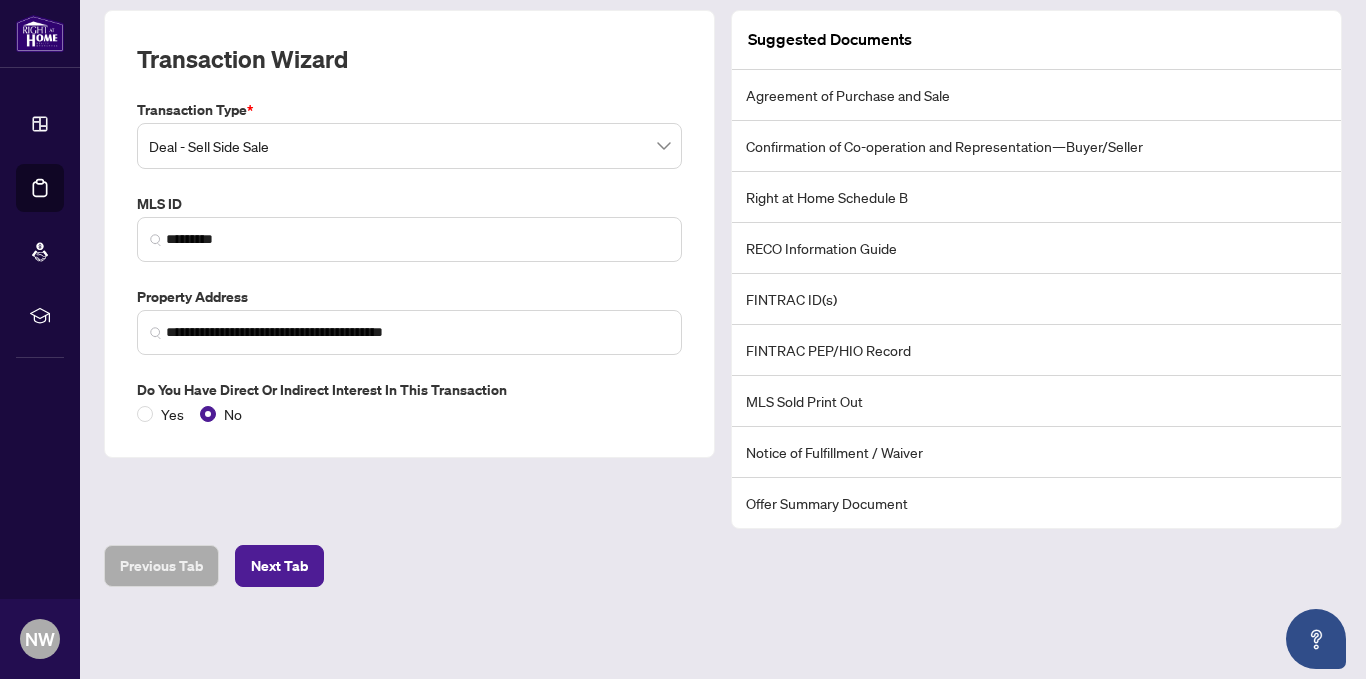 scroll, scrollTop: 0, scrollLeft: 0, axis: both 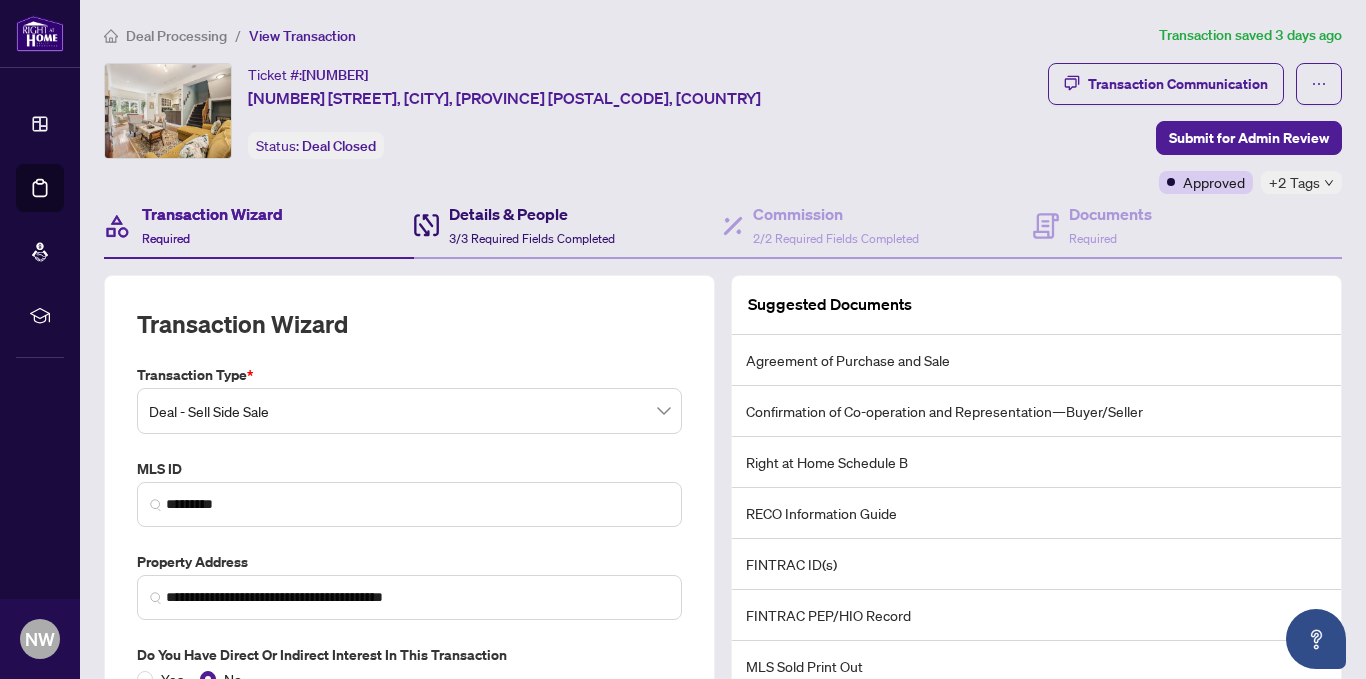 click on "3/3 Required Fields Completed" at bounding box center (532, 238) 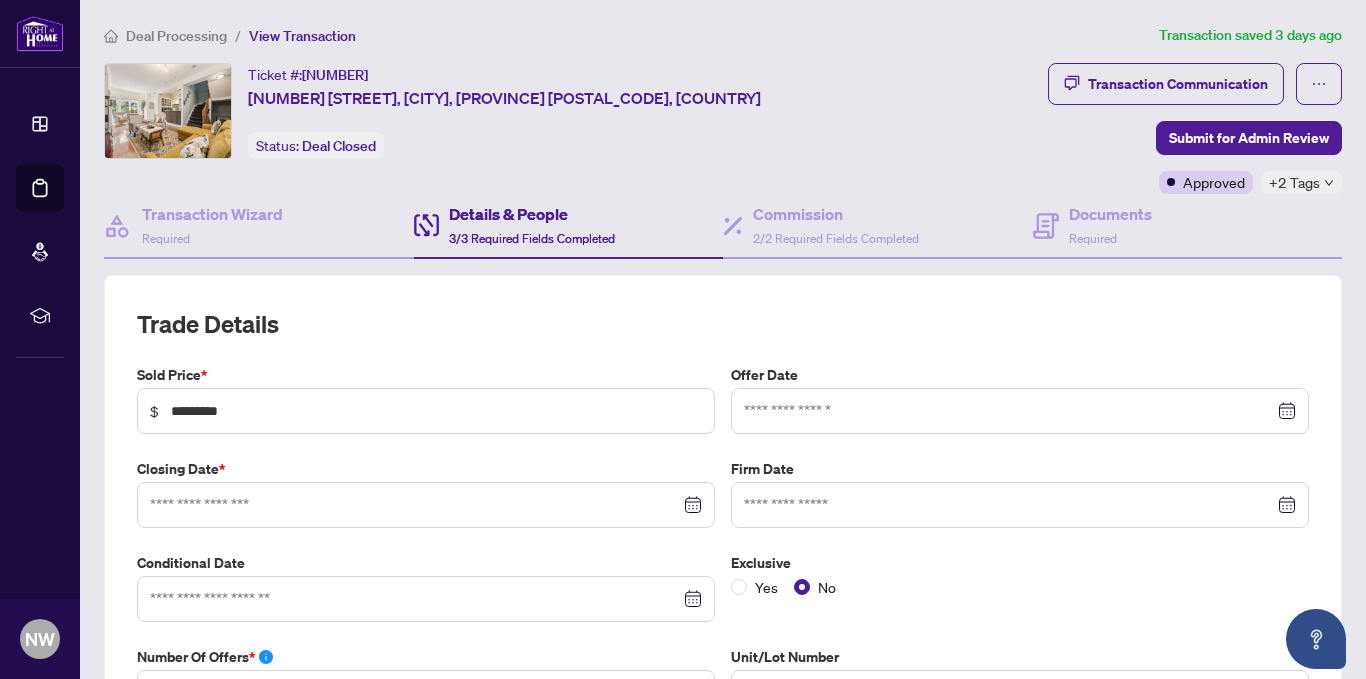 type on "**********" 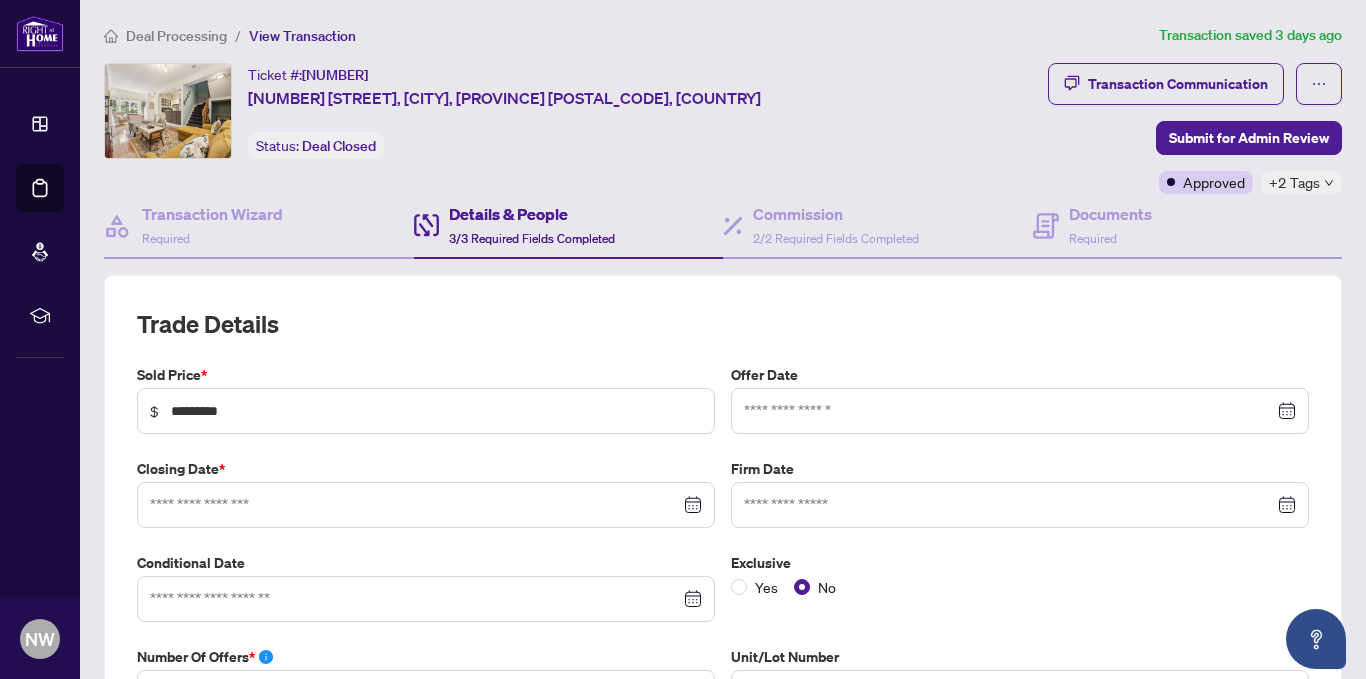 type on "**********" 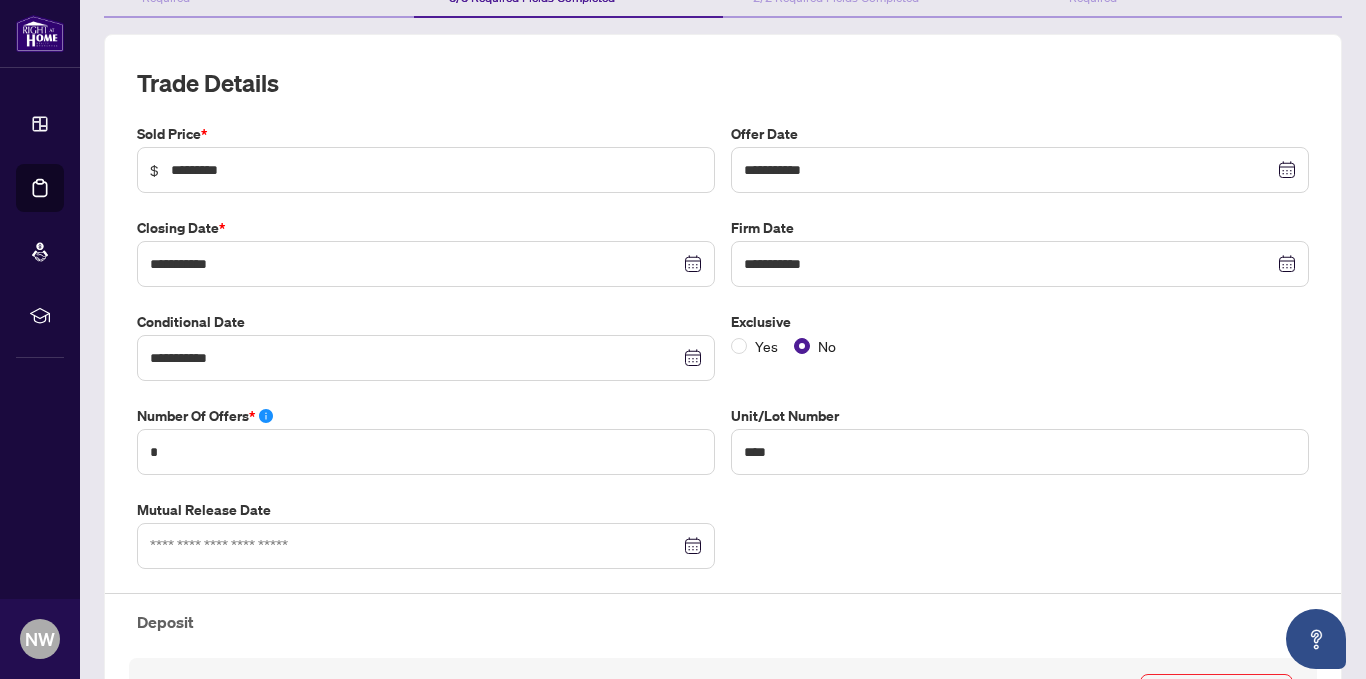 scroll, scrollTop: 0, scrollLeft: 0, axis: both 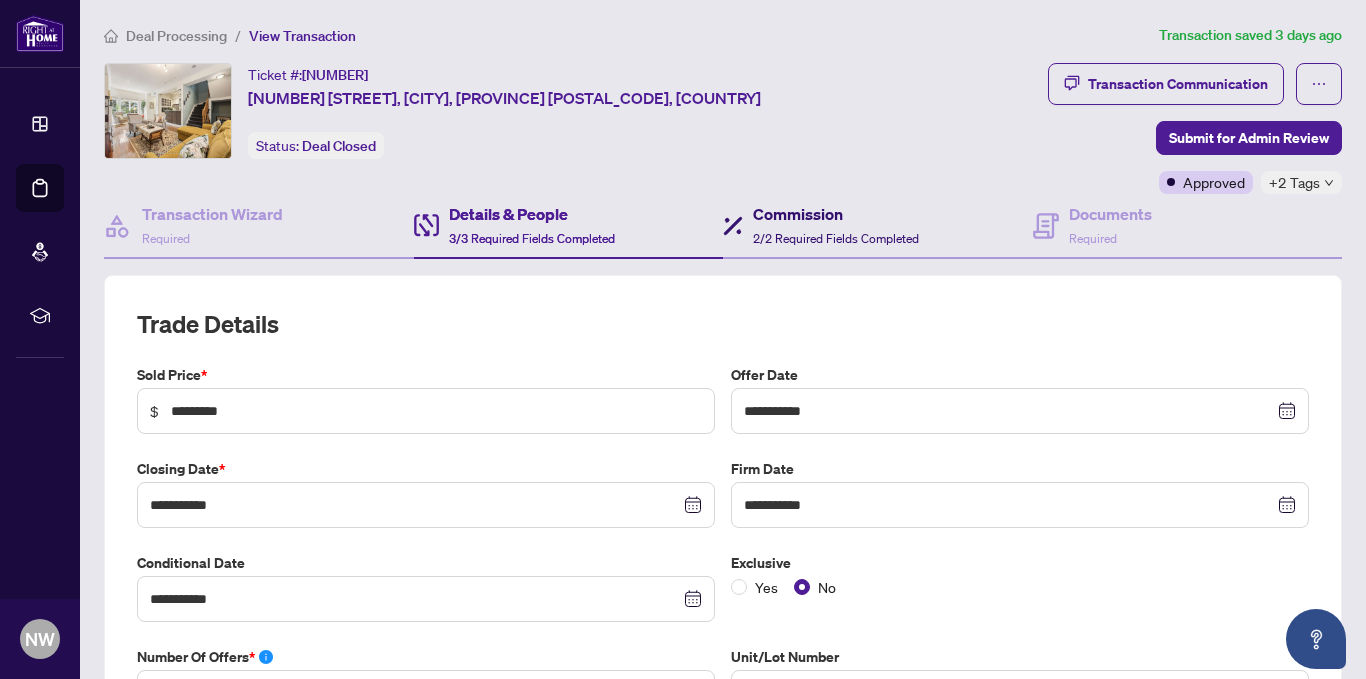 click on "Commission 2/2 Required Fields Completed" at bounding box center (836, 225) 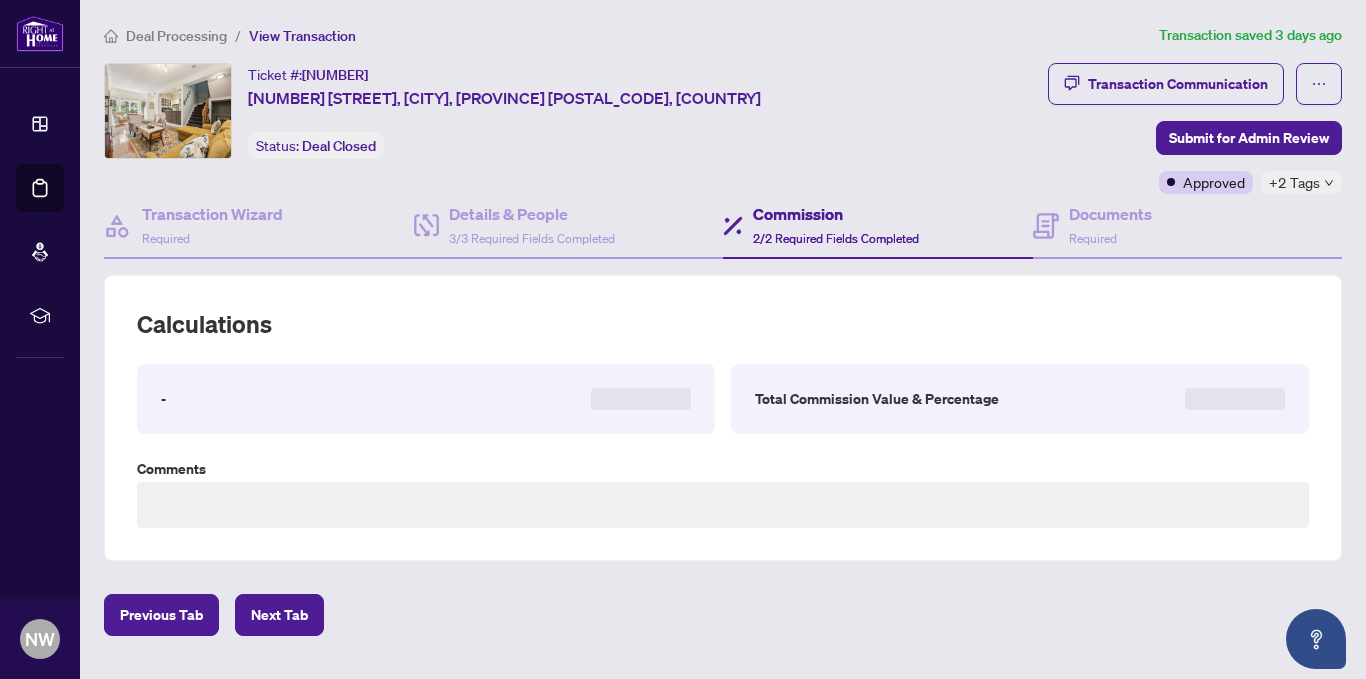 type on "**********" 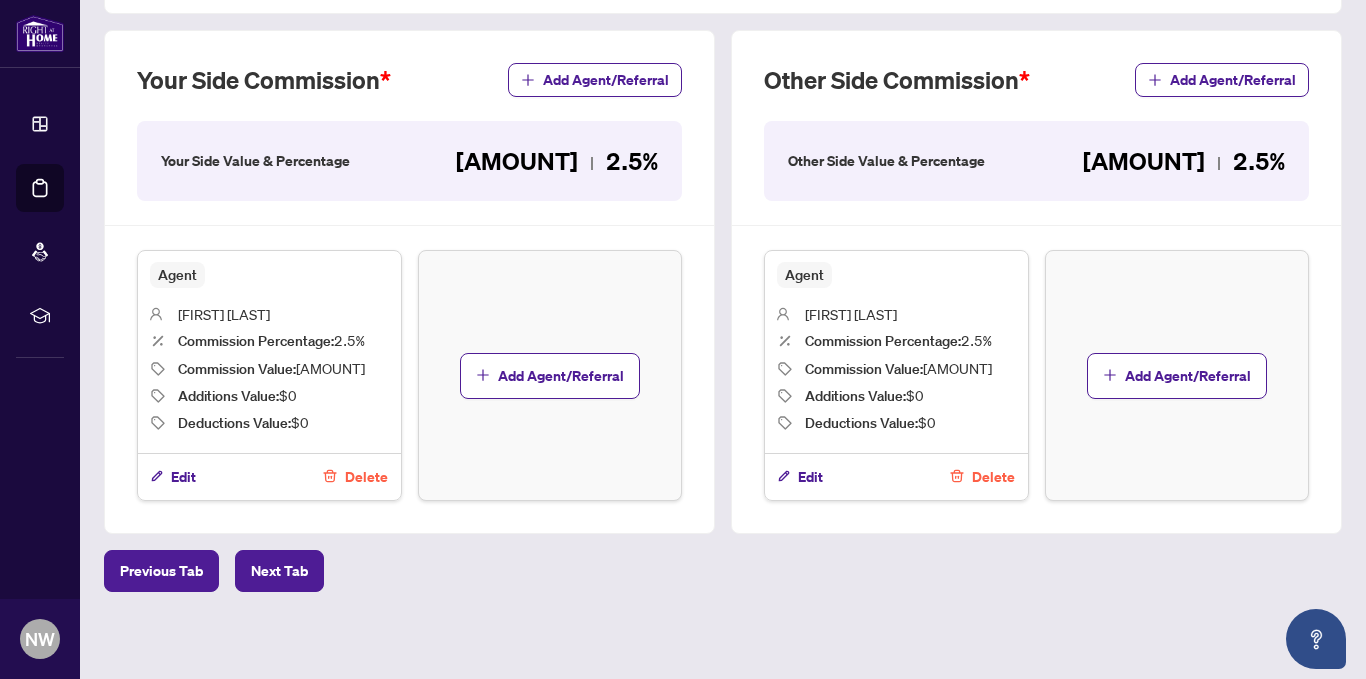 scroll, scrollTop: 0, scrollLeft: 0, axis: both 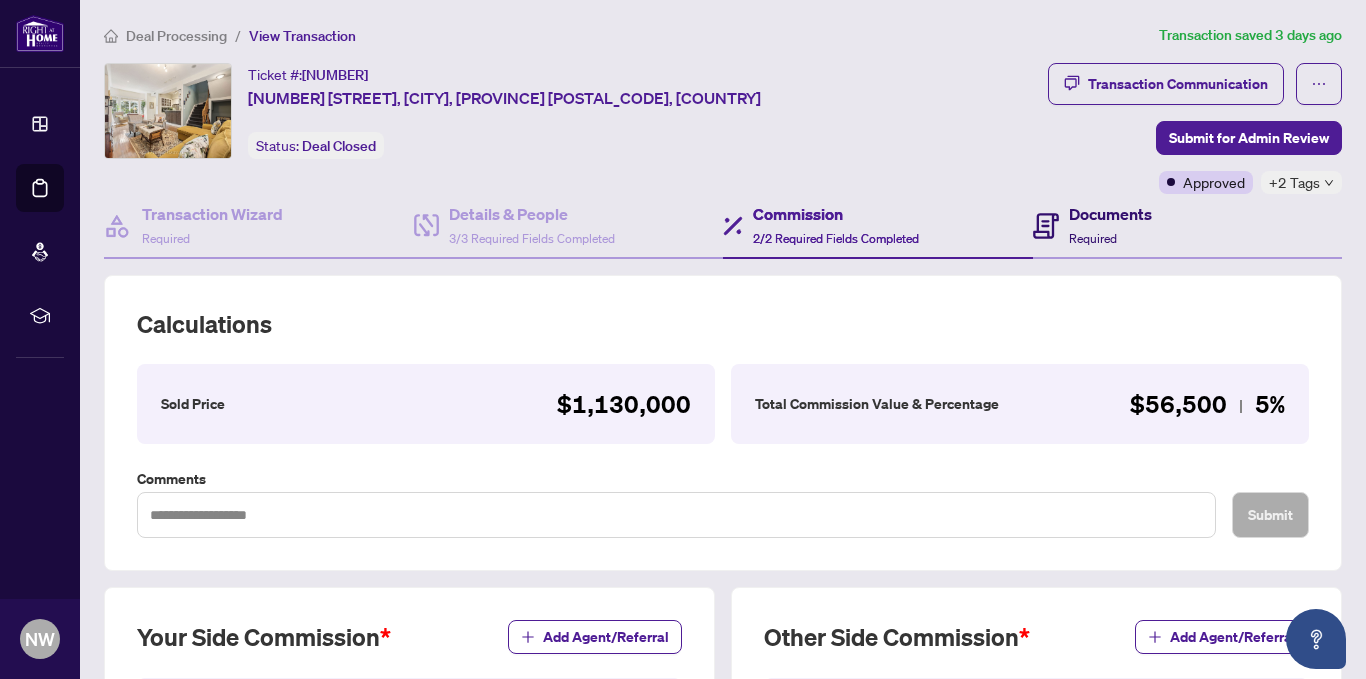 click on "Documents" at bounding box center [1110, 214] 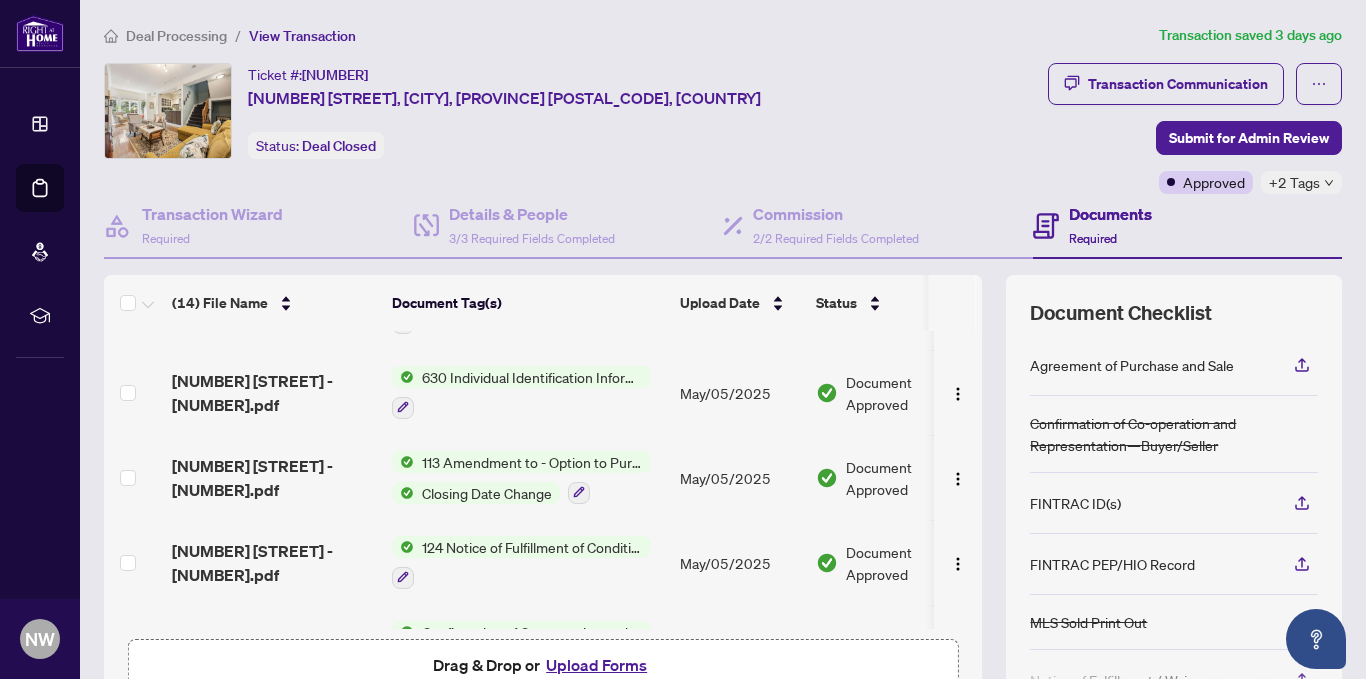 scroll, scrollTop: 854, scrollLeft: 0, axis: vertical 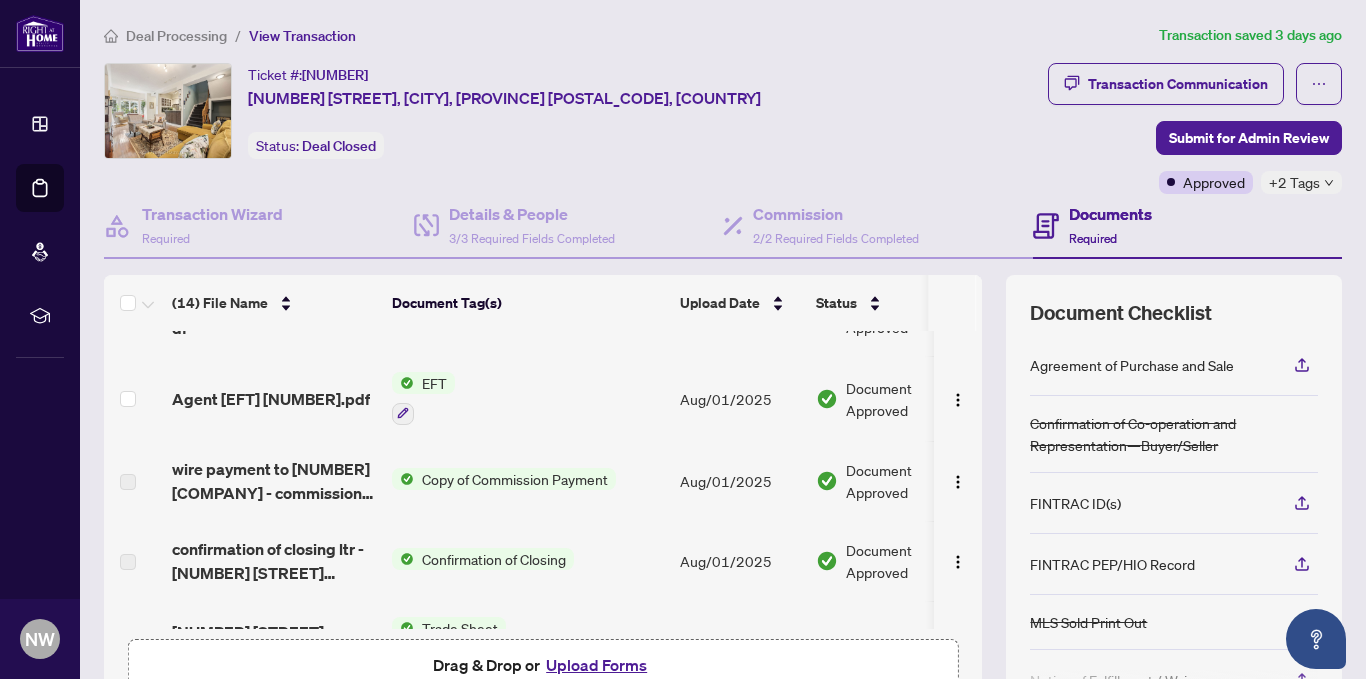 click on "Ticket #:  [NUMBER] [NUMBER] [STREET], [CITY], [PROVINCE] [POSTAL_CODE], [COUNTRY] Status:   Deal Closed" at bounding box center (502, 111) 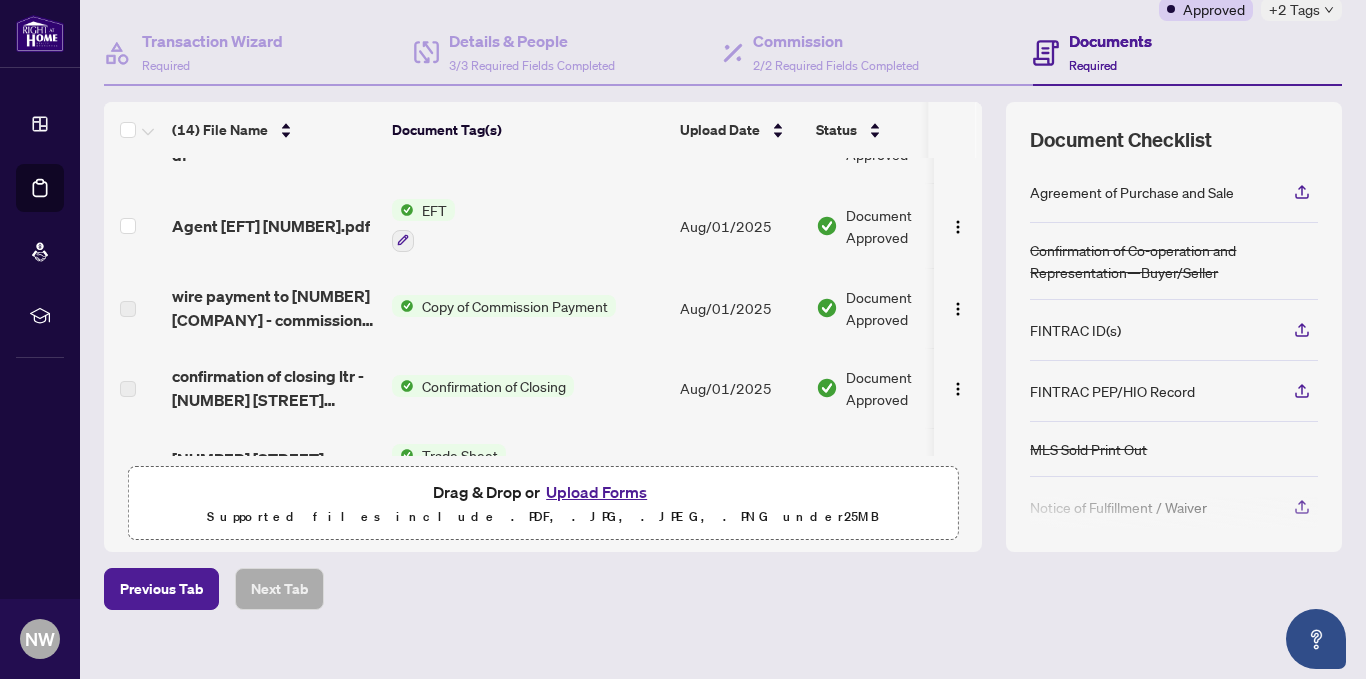 scroll, scrollTop: 196, scrollLeft: 0, axis: vertical 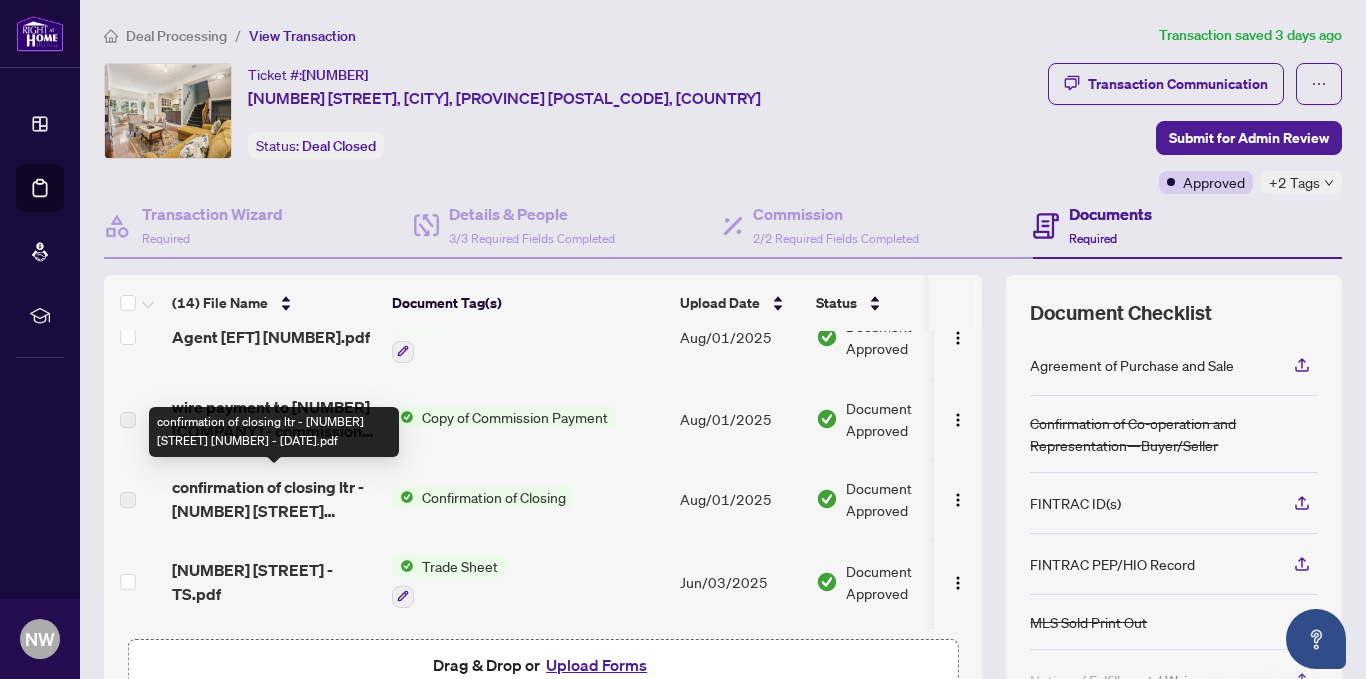click on "confirmation of closing ltr - [NUMBER] [STREET] [NUMBER] - [DATE].pdf" at bounding box center (274, 499) 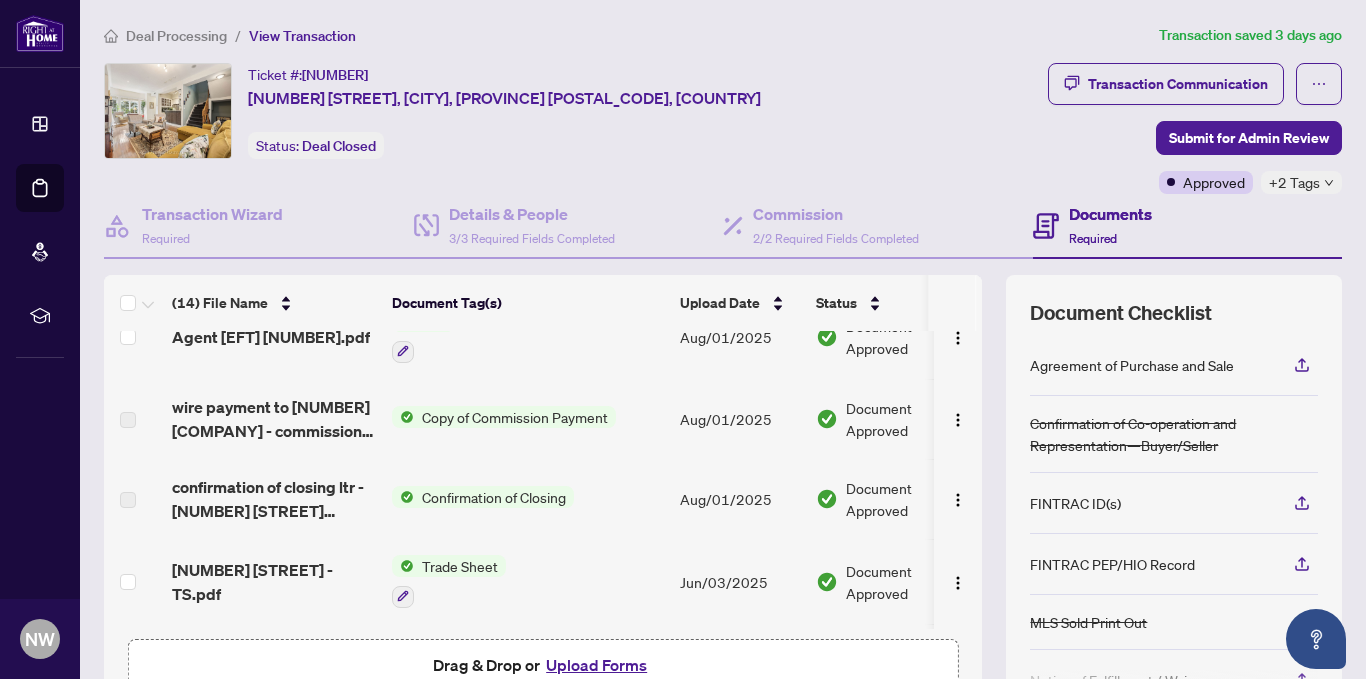click on "Confirmation of Closing" at bounding box center (494, 497) 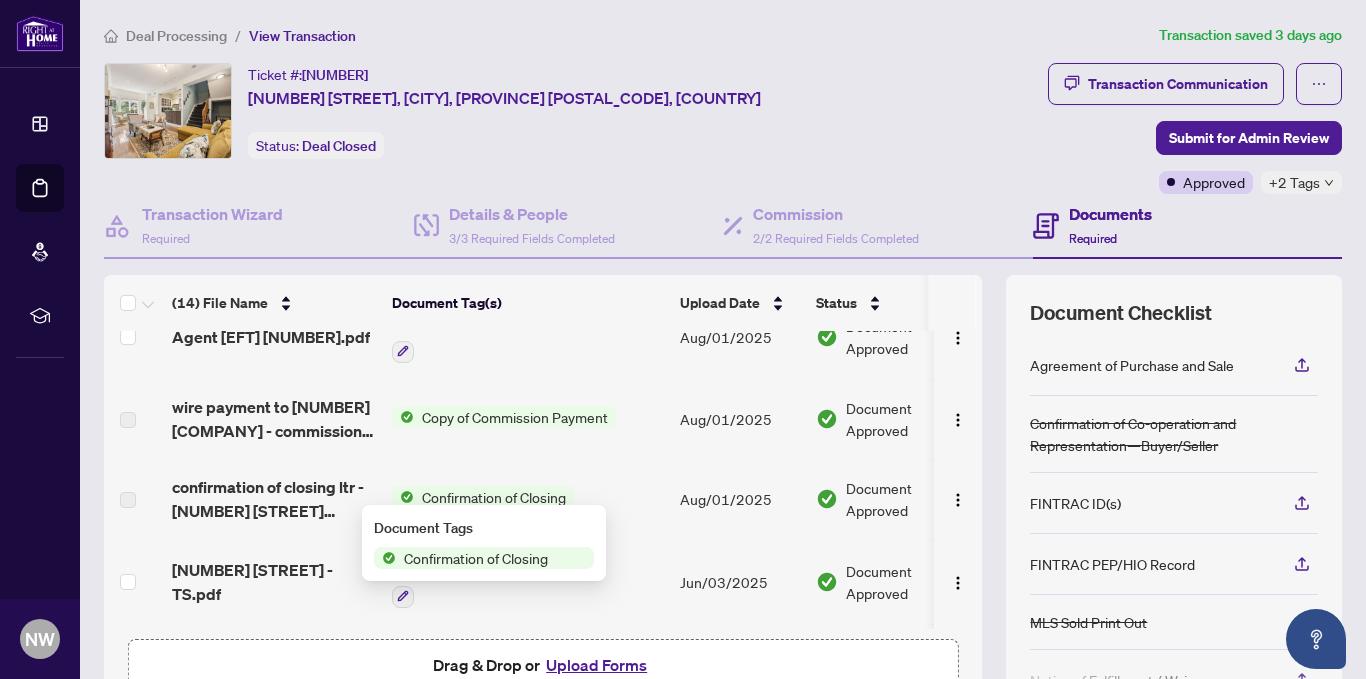 click on "Confirmation of Closing" at bounding box center (494, 497) 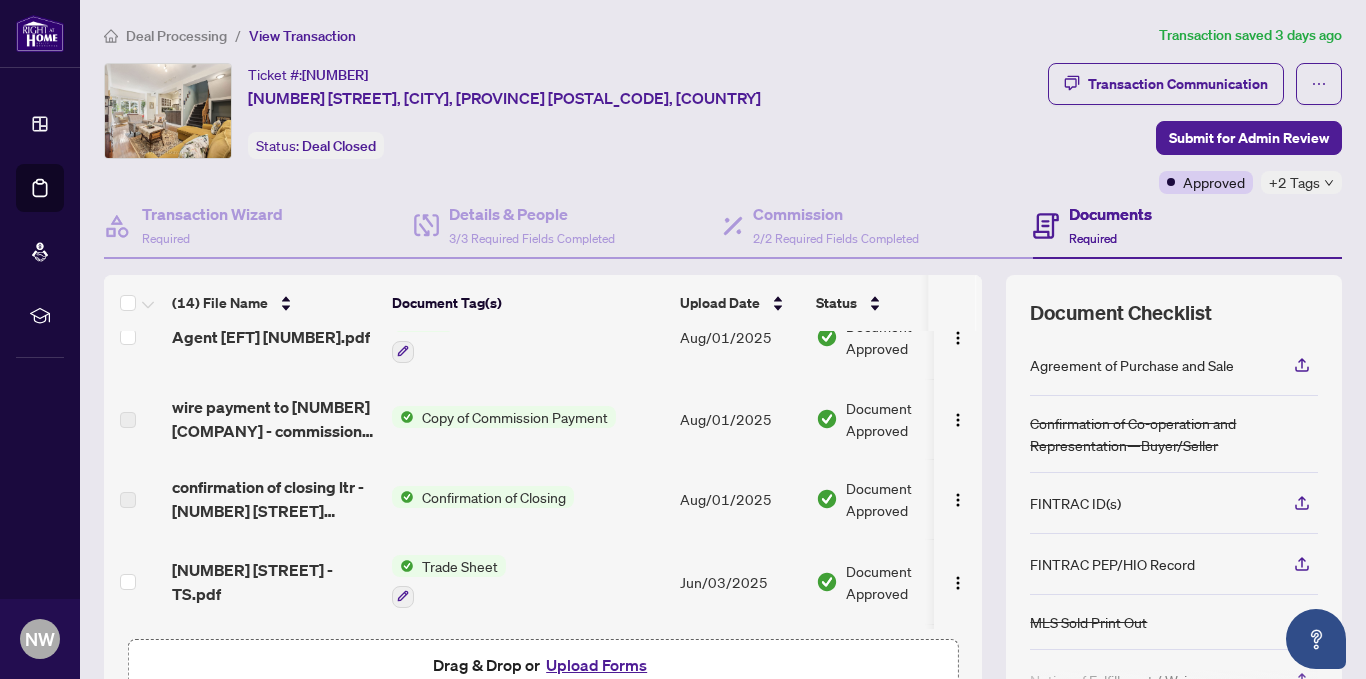 click on "Confirmation of Closing" at bounding box center (494, 497) 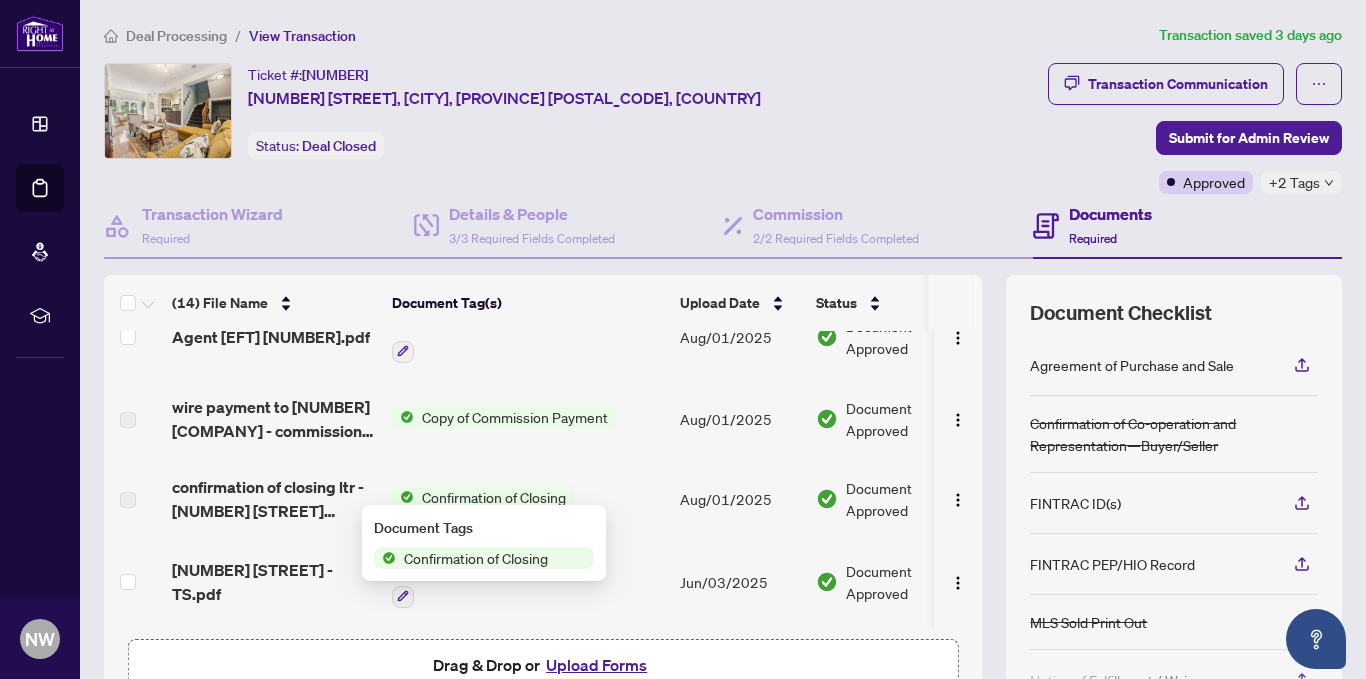 click on "Confirmation of Closing" at bounding box center (494, 497) 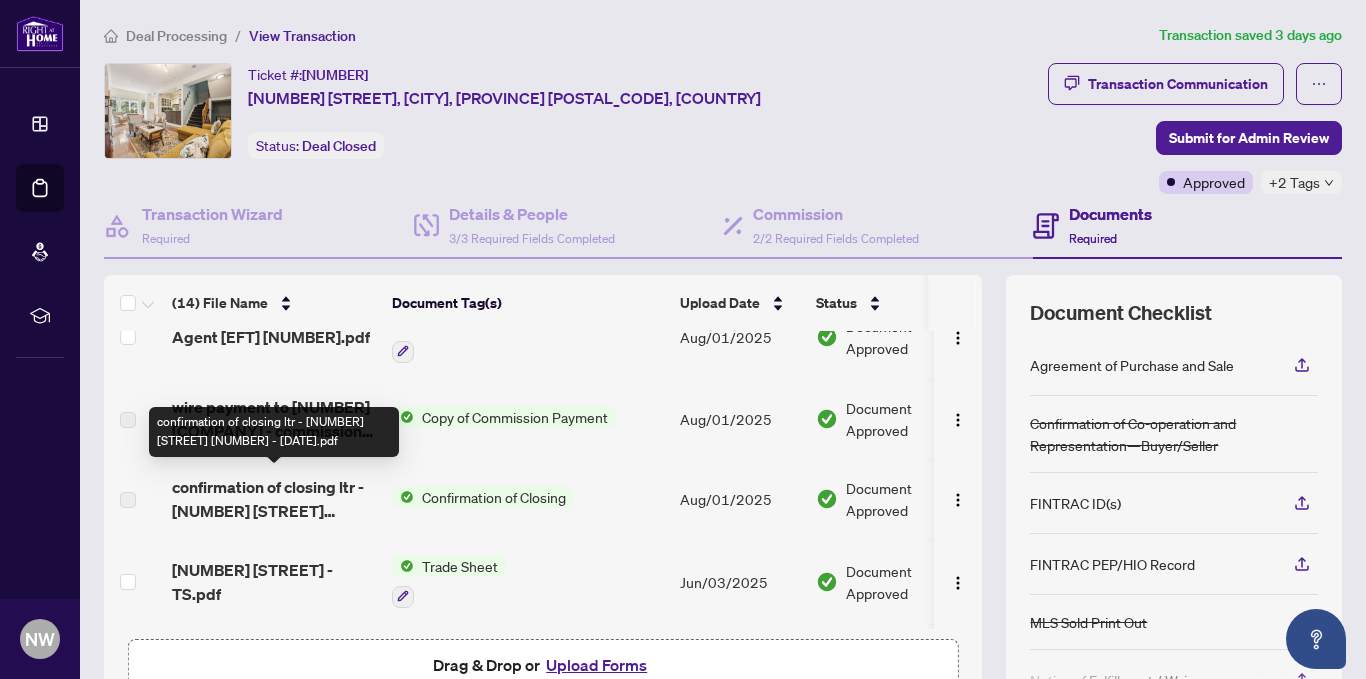 click on "confirmation of closing ltr - [NUMBER] [STREET] [NUMBER] - [DATE].pdf" at bounding box center (274, 499) 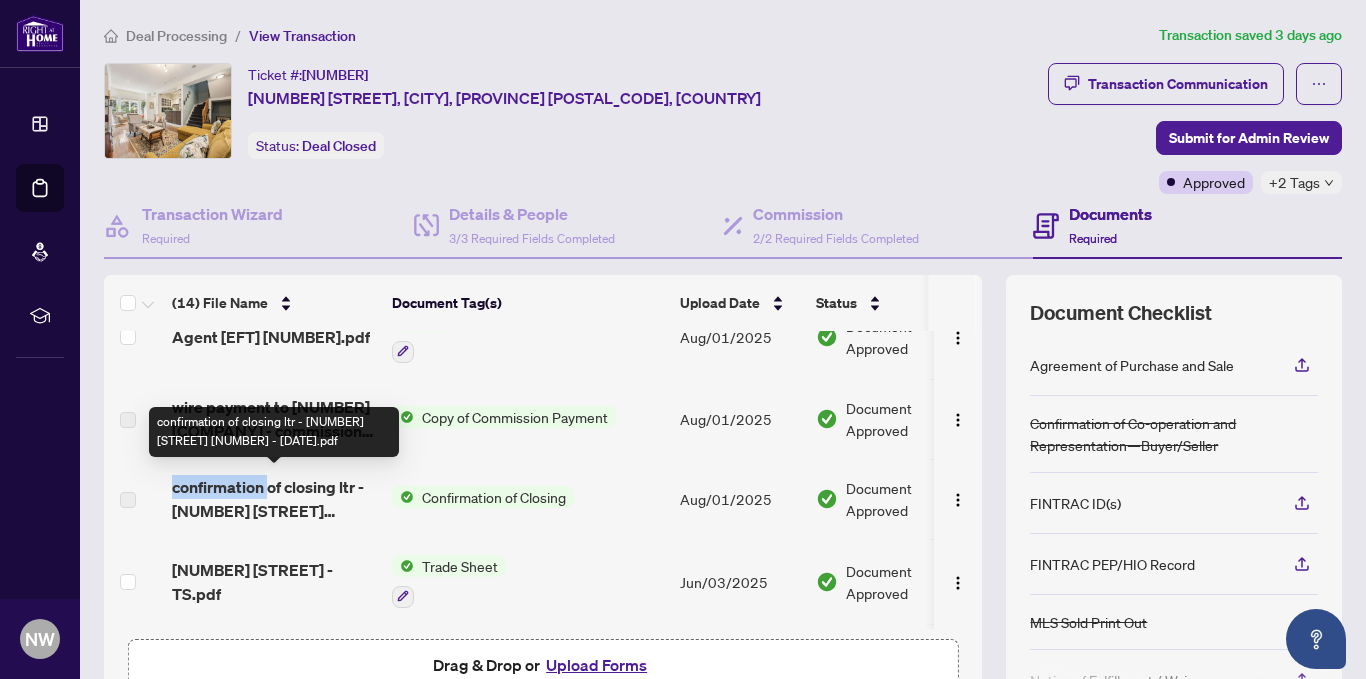 click on "confirmation of closing ltr - [NUMBER] [STREET] [NUMBER] - [DATE].pdf" at bounding box center (274, 499) 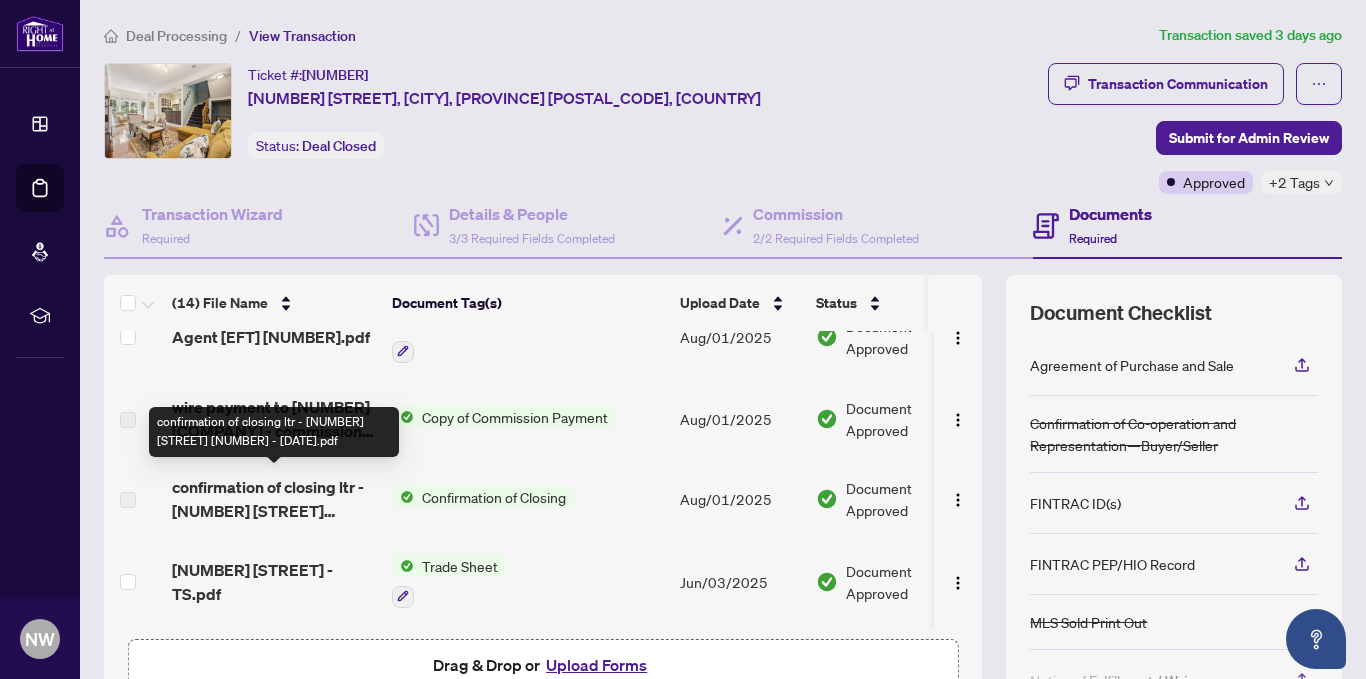 click on "confirmation of closing ltr - [NUMBER] [STREET] [NUMBER] - [DATE].pdf" at bounding box center [274, 499] 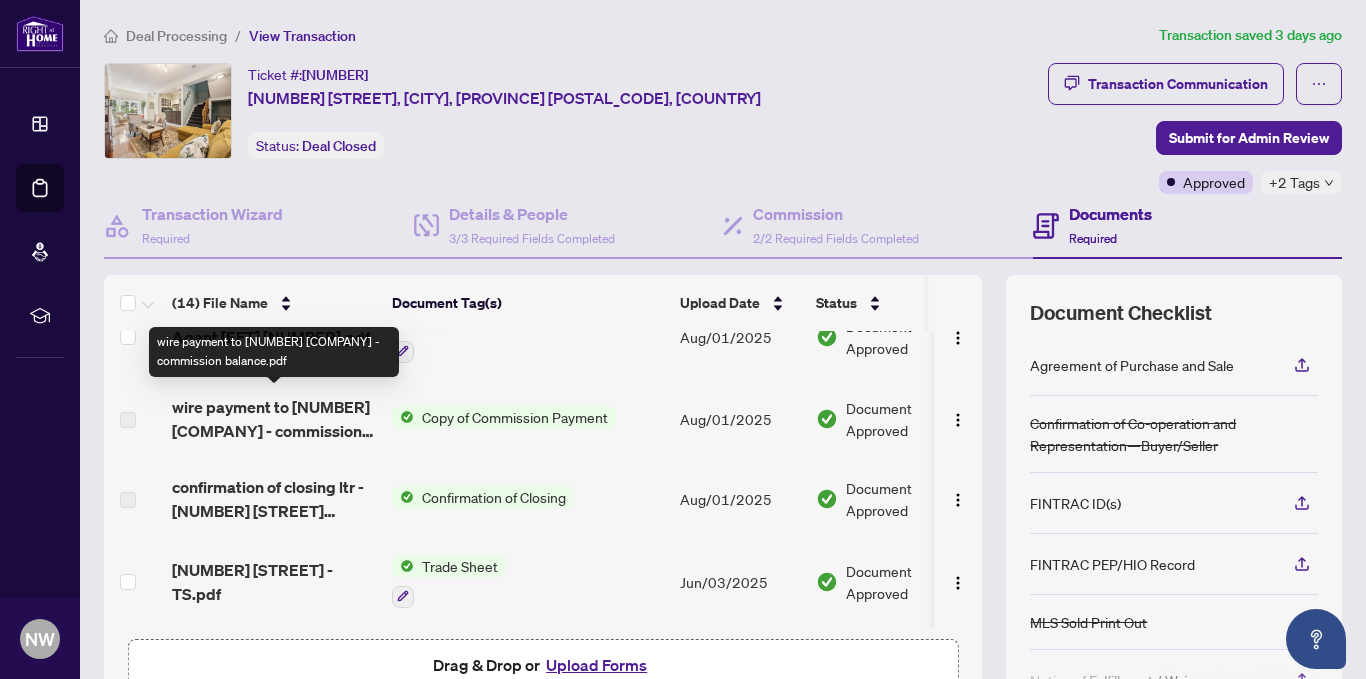 click on "wire payment to [NUMBER] [COMPANY] - commission balance.pdf" at bounding box center [274, 419] 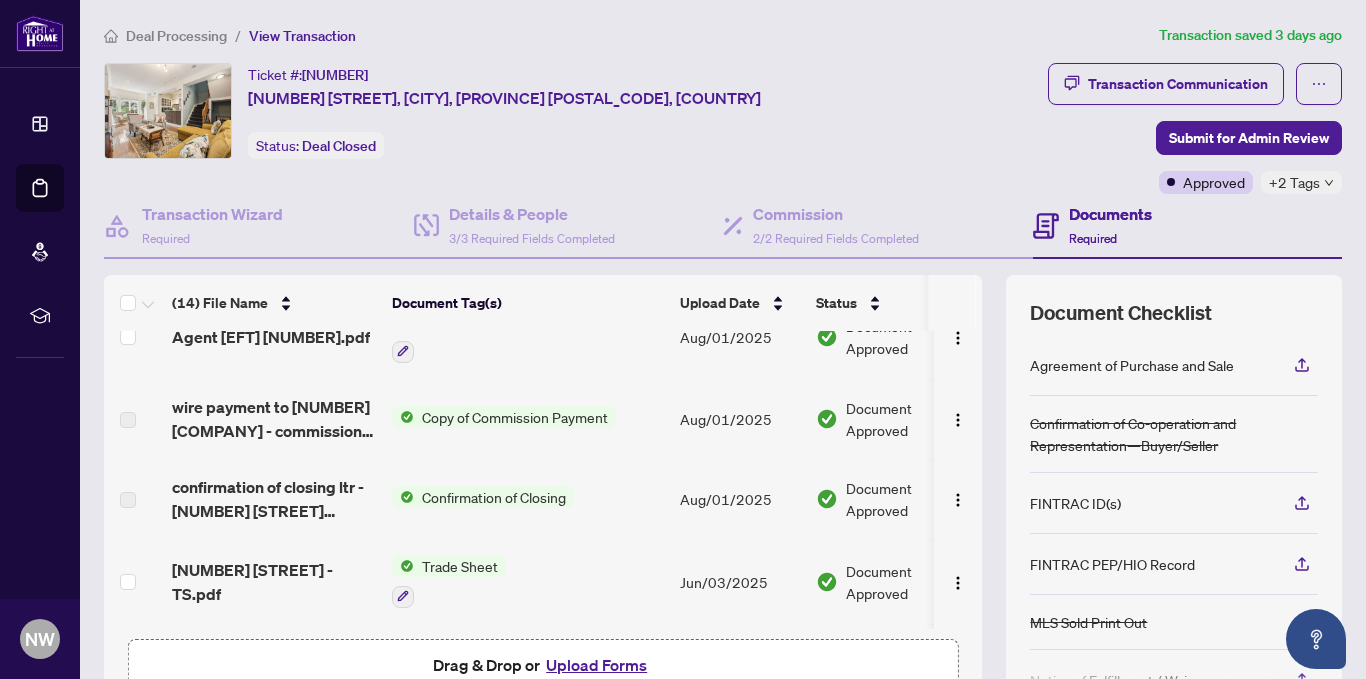 click on "Copy of Commission Payment" at bounding box center (515, 417) 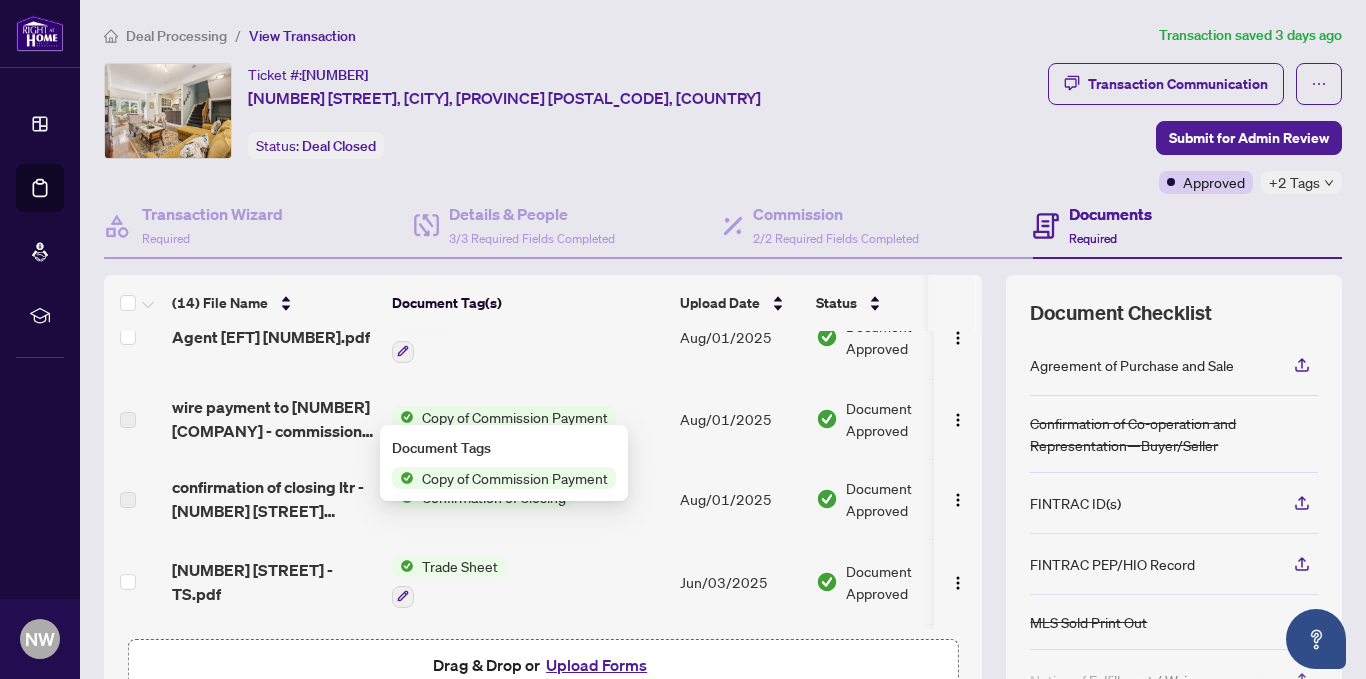 click on "Copy of Commission Payment" at bounding box center (515, 417) 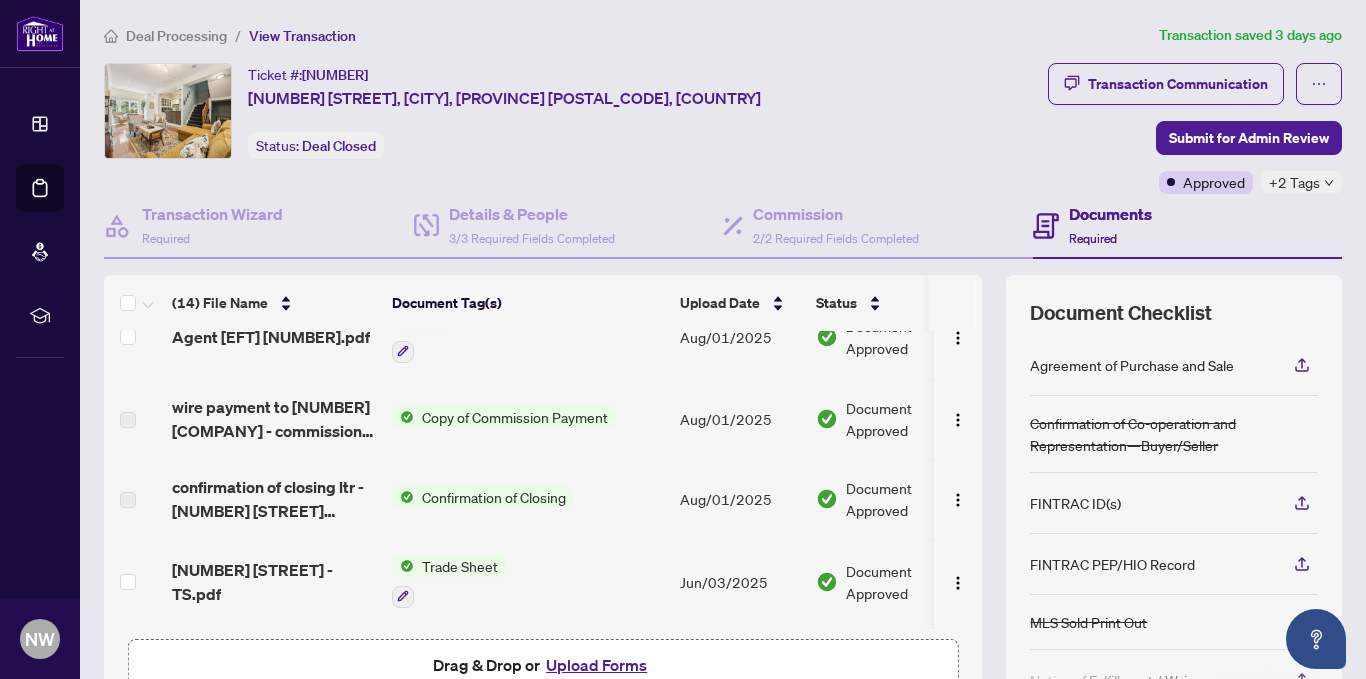 click on "Copy of Commission Payment" at bounding box center (515, 417) 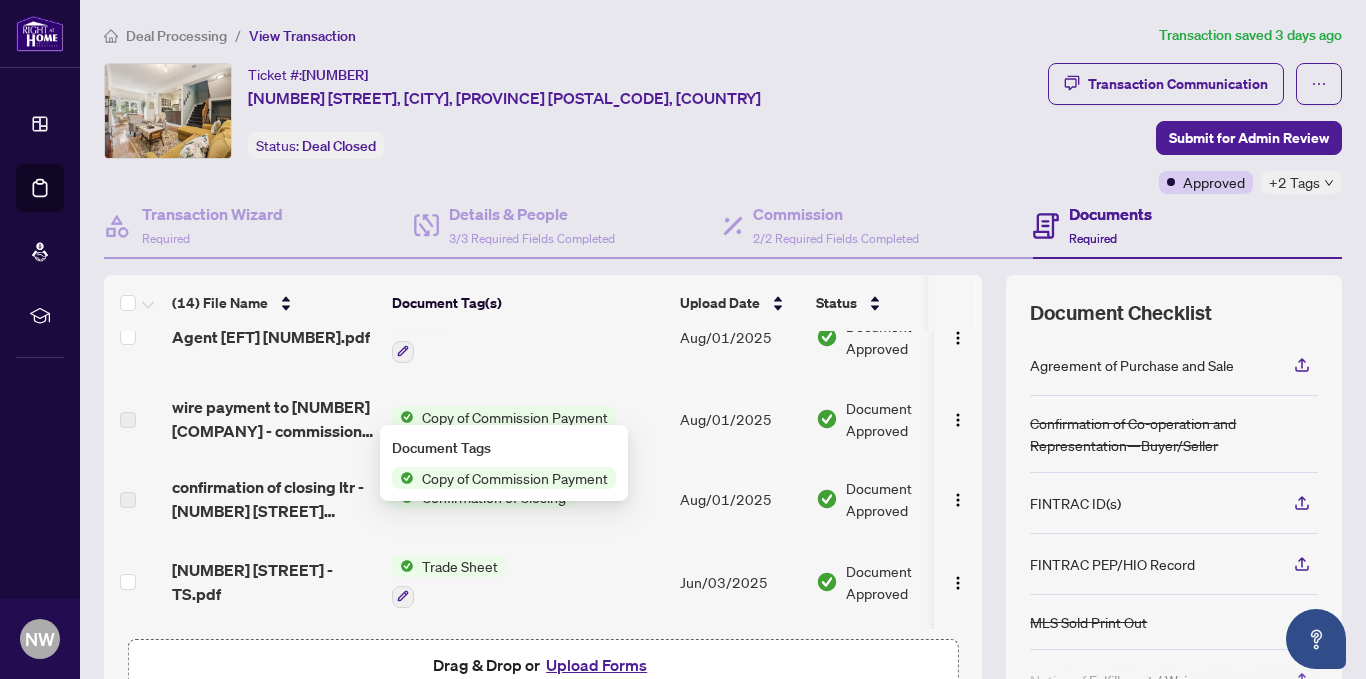 click on "Copy of Commission Payment" at bounding box center (515, 478) 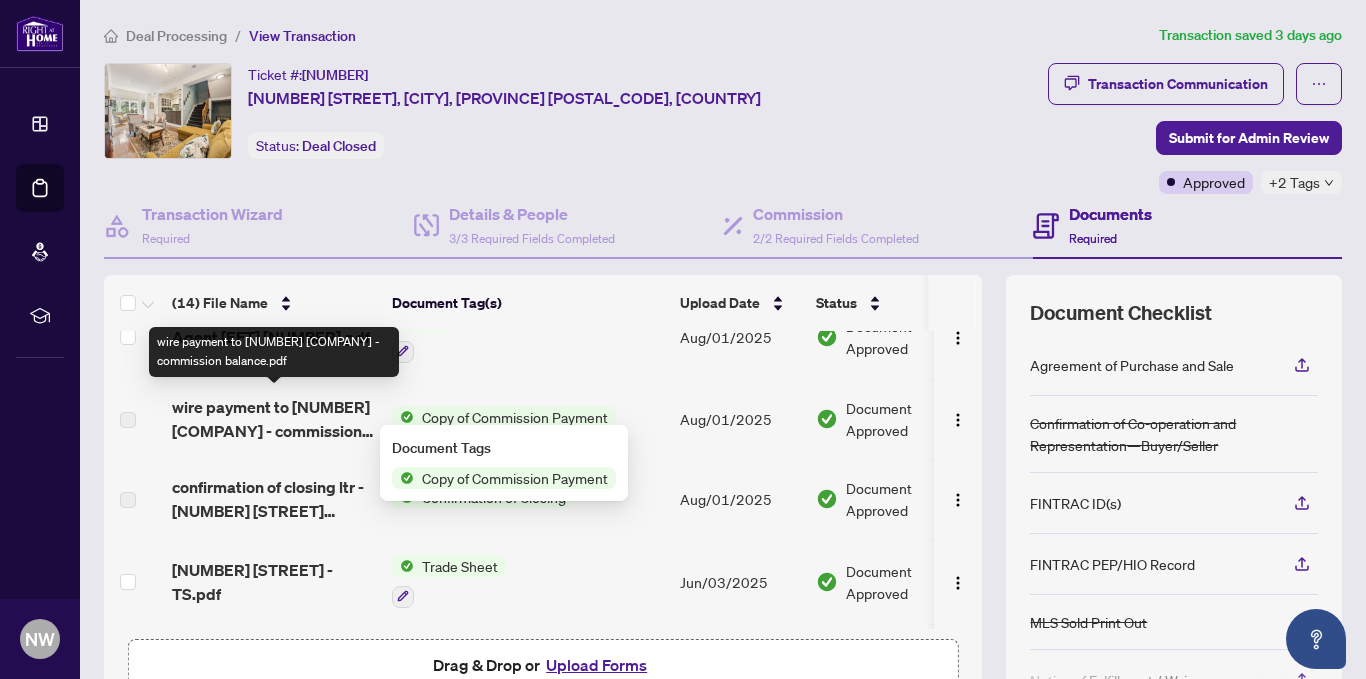 click on "wire payment to [NUMBER] [COMPANY] - commission balance.pdf" at bounding box center (274, 419) 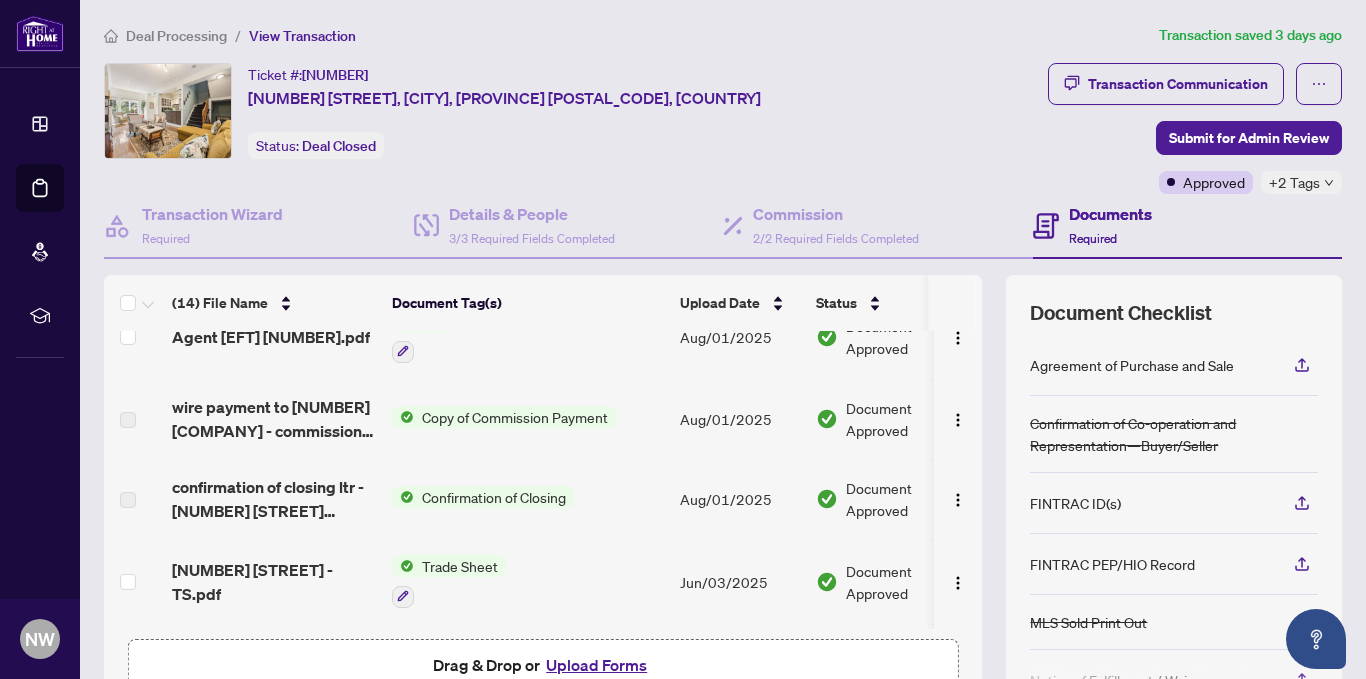 click at bounding box center [128, 500] 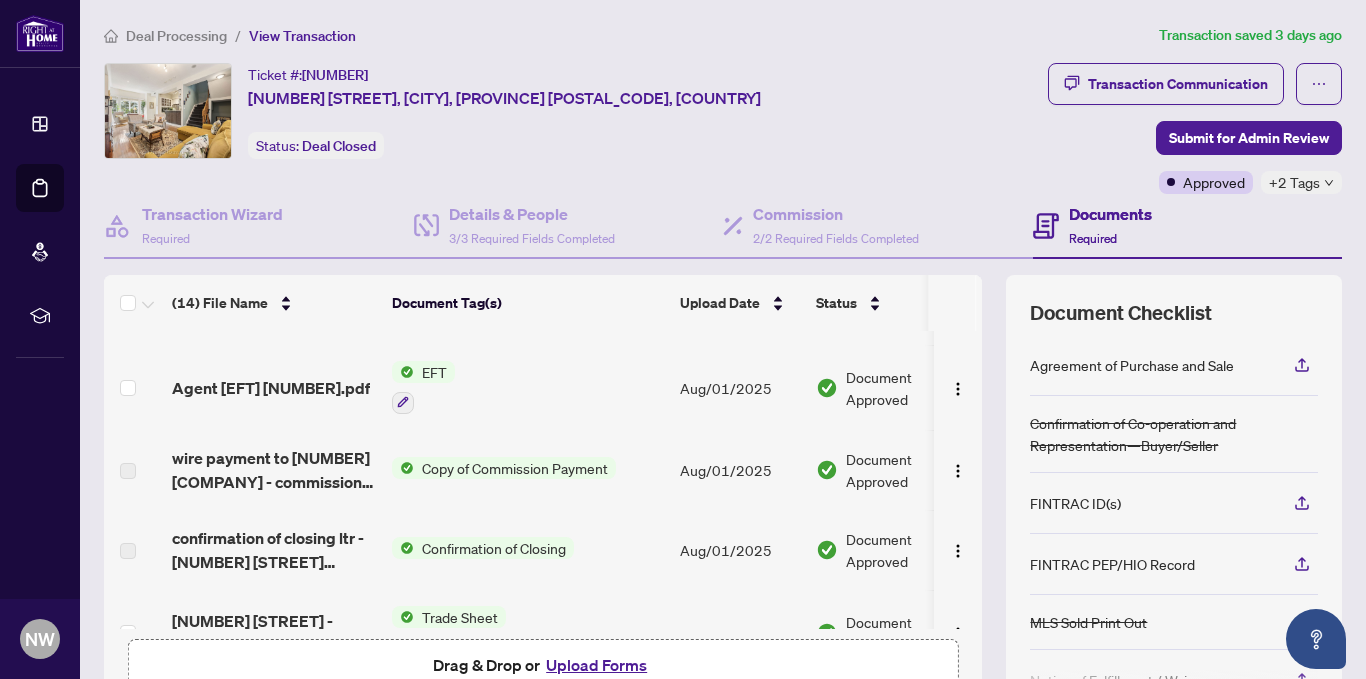 scroll, scrollTop: 65, scrollLeft: 0, axis: vertical 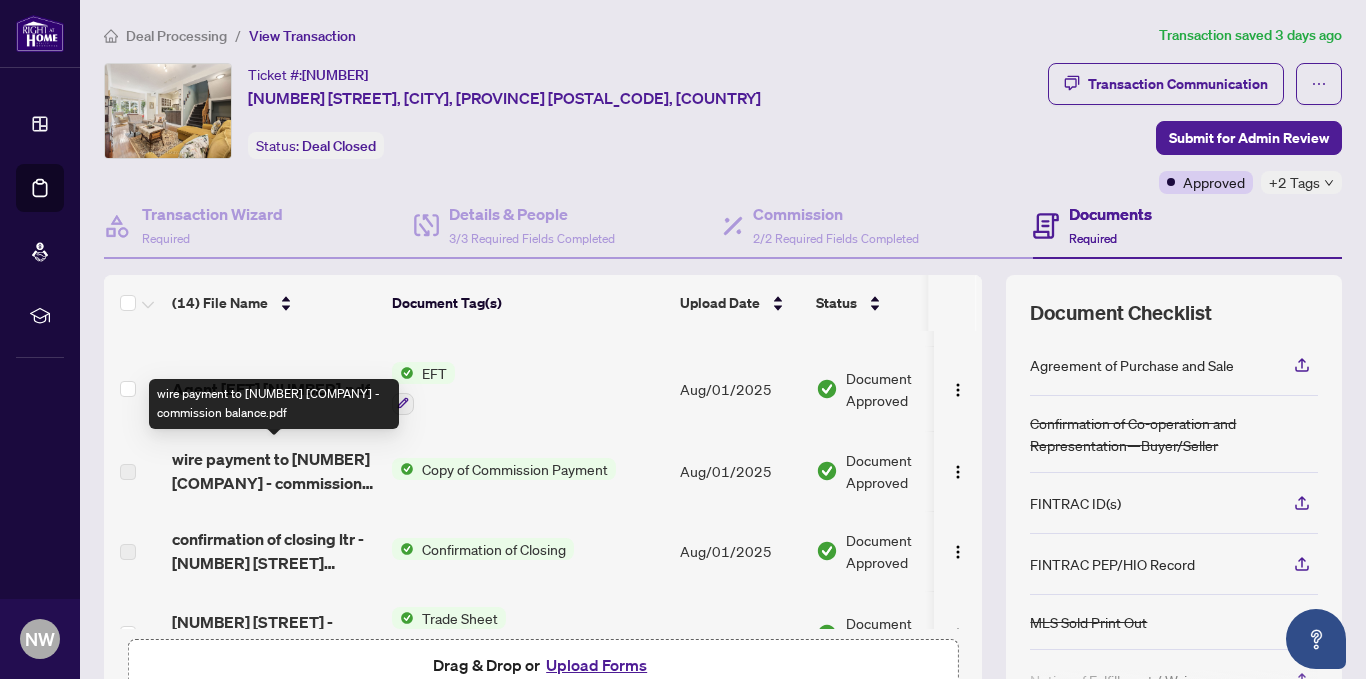 click on "wire payment to [NUMBER] [COMPANY] - commission balance.pdf" at bounding box center [274, 471] 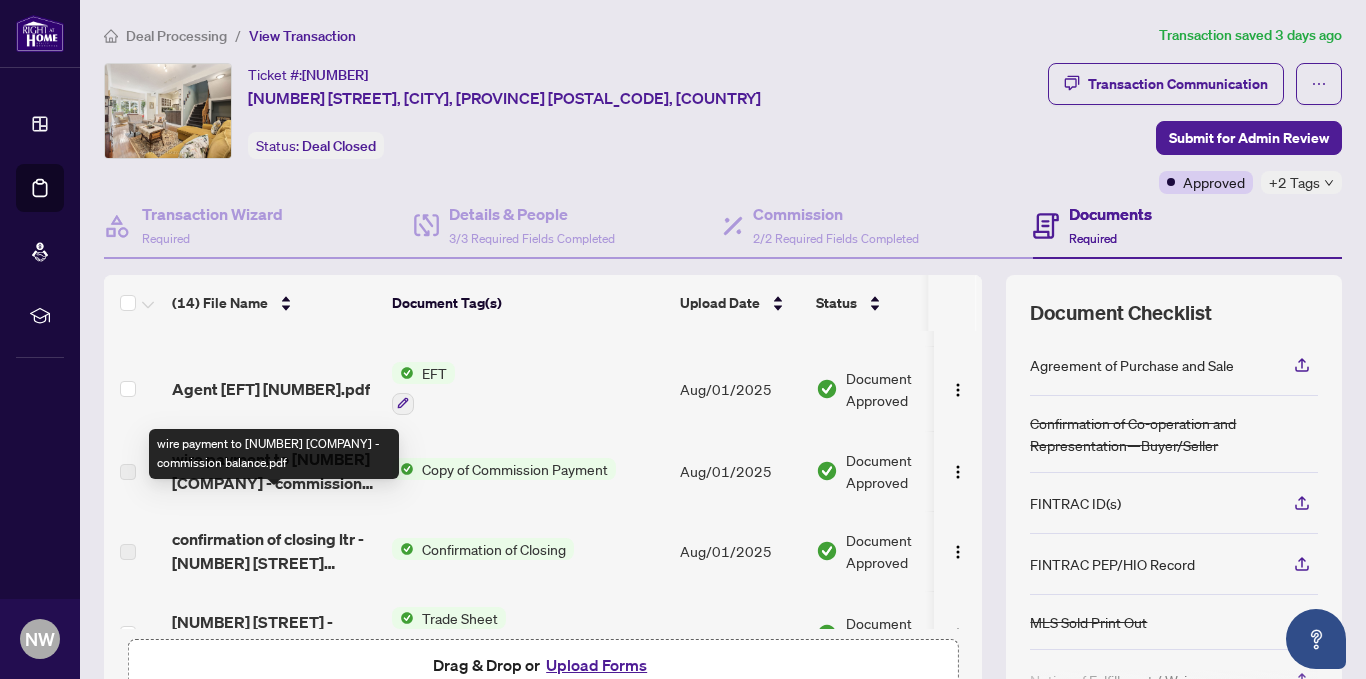 scroll, scrollTop: 0, scrollLeft: 0, axis: both 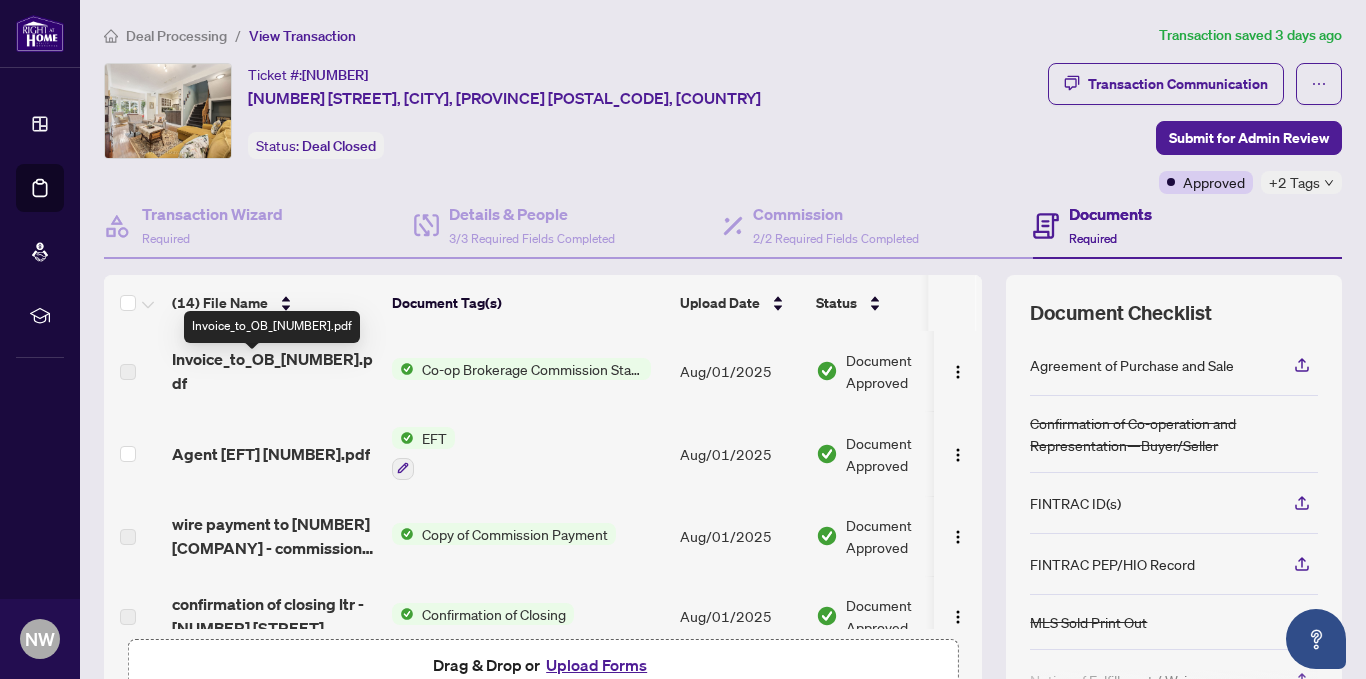 click on "Invoice_to_OB_[NUMBER].pdf" at bounding box center (274, 371) 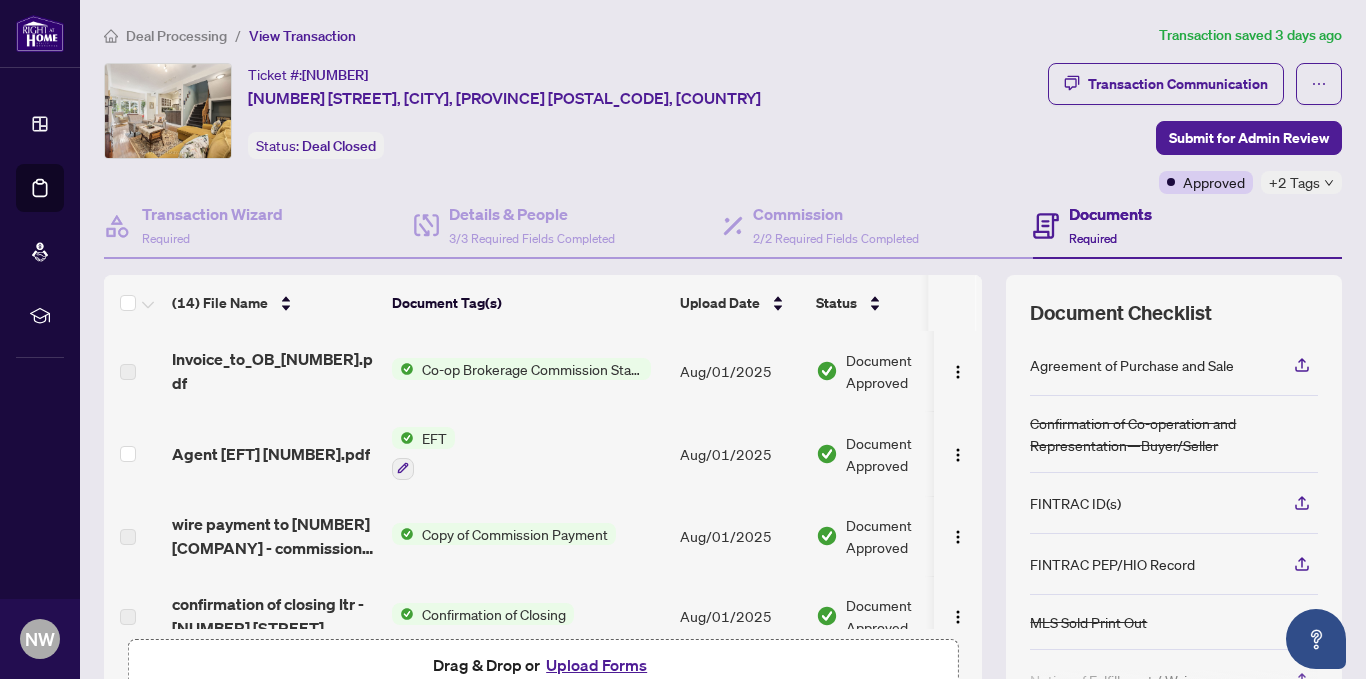 click on "Co-op Brokerage Commission Statement" at bounding box center (532, 369) 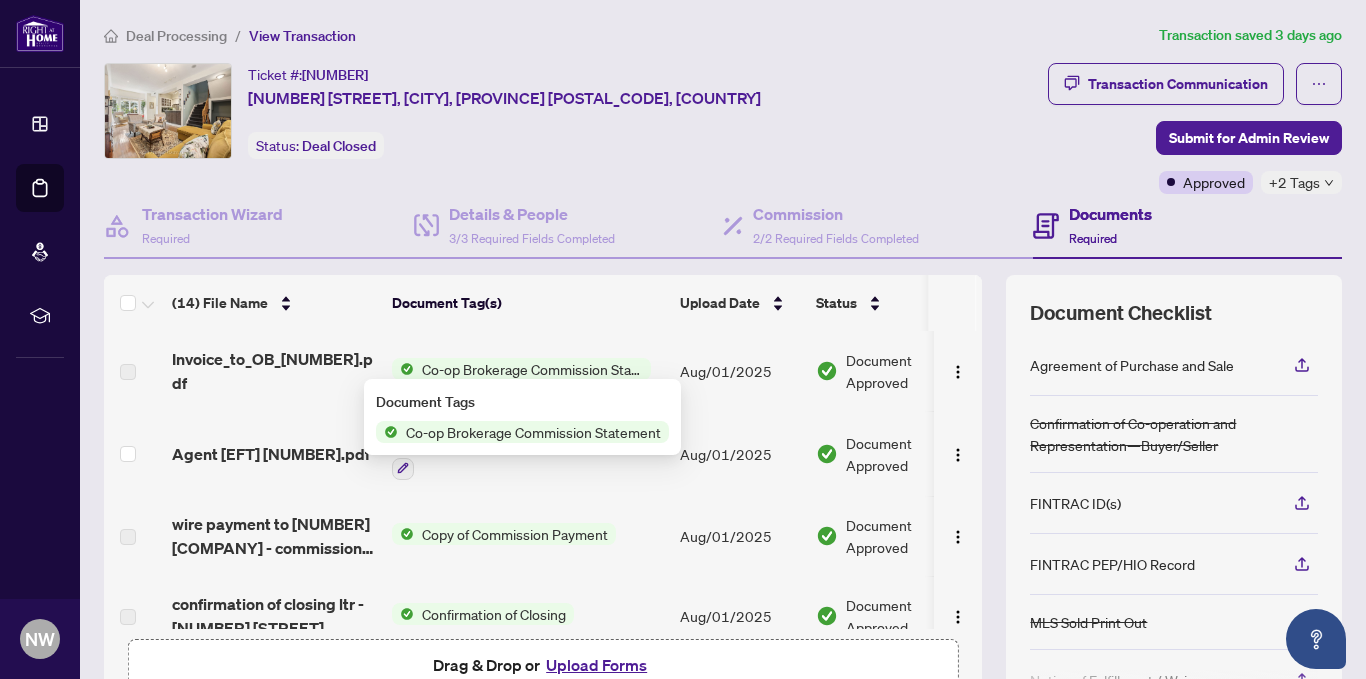 click on "Co-op Brokerage Commission Statement" at bounding box center [533, 432] 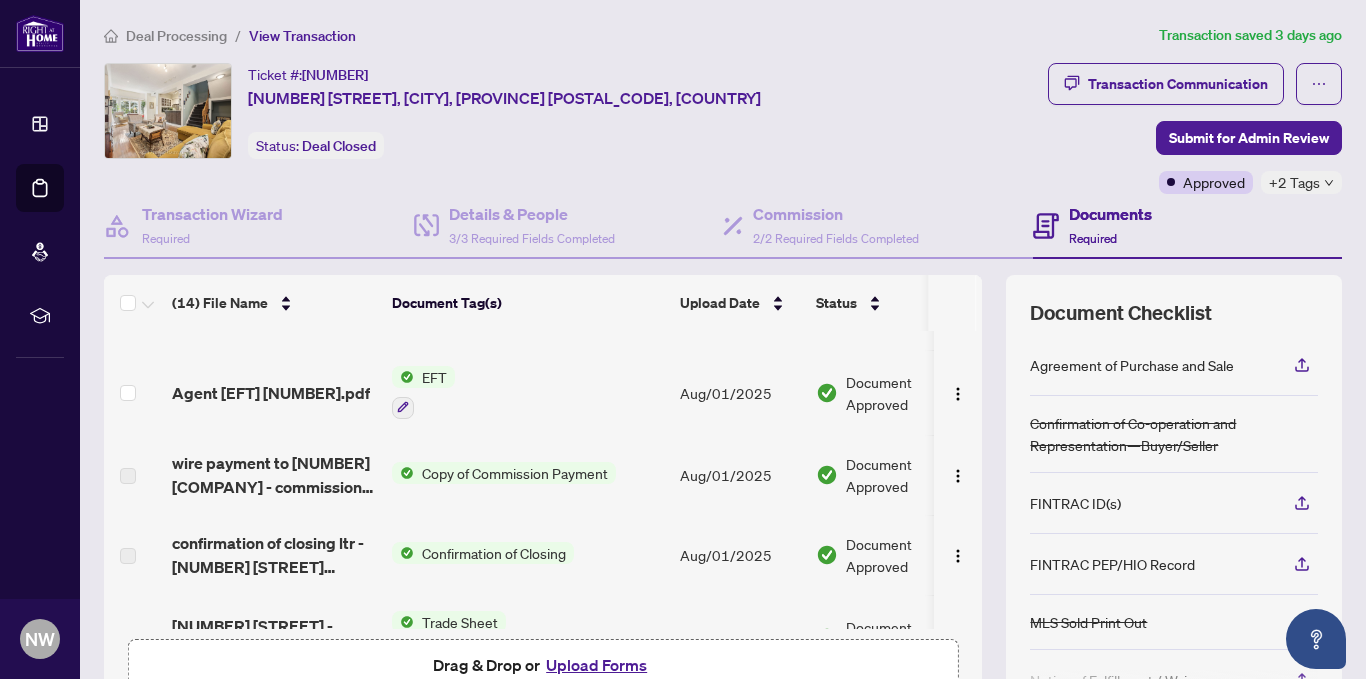 scroll, scrollTop: 0, scrollLeft: 0, axis: both 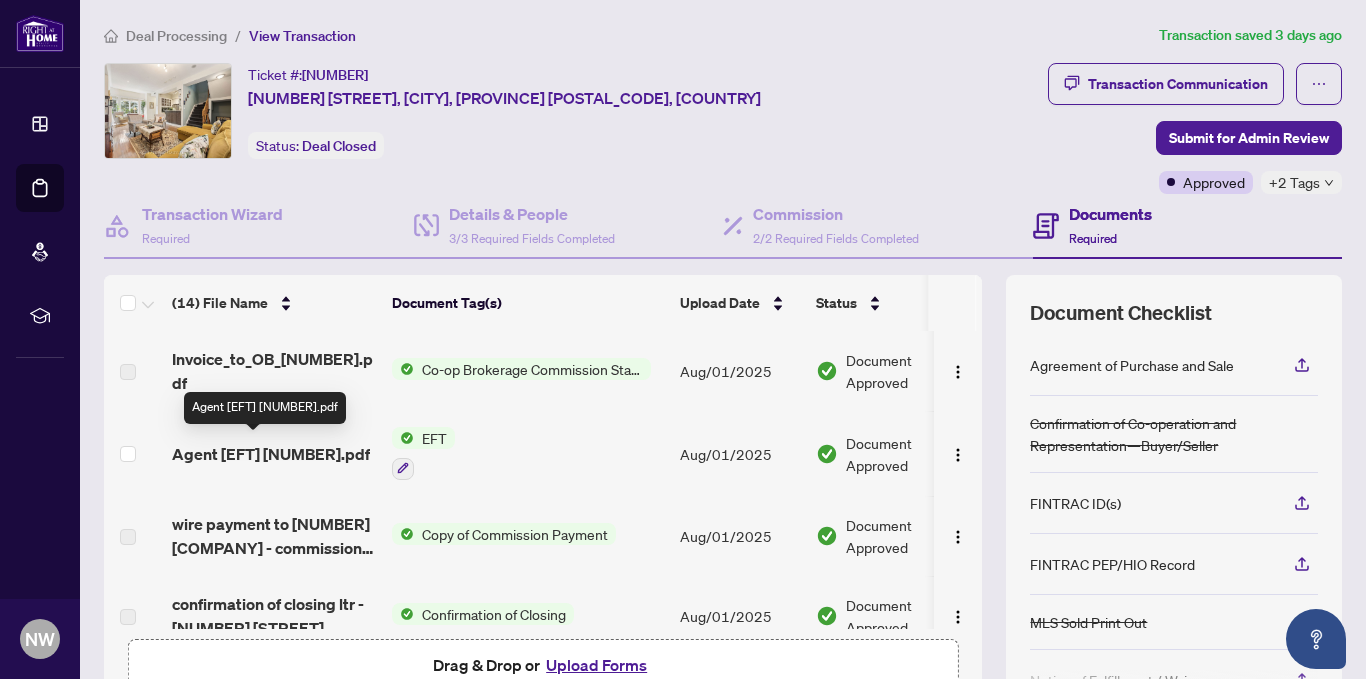 click on "Agent [EFT] [NUMBER].pdf" at bounding box center [271, 454] 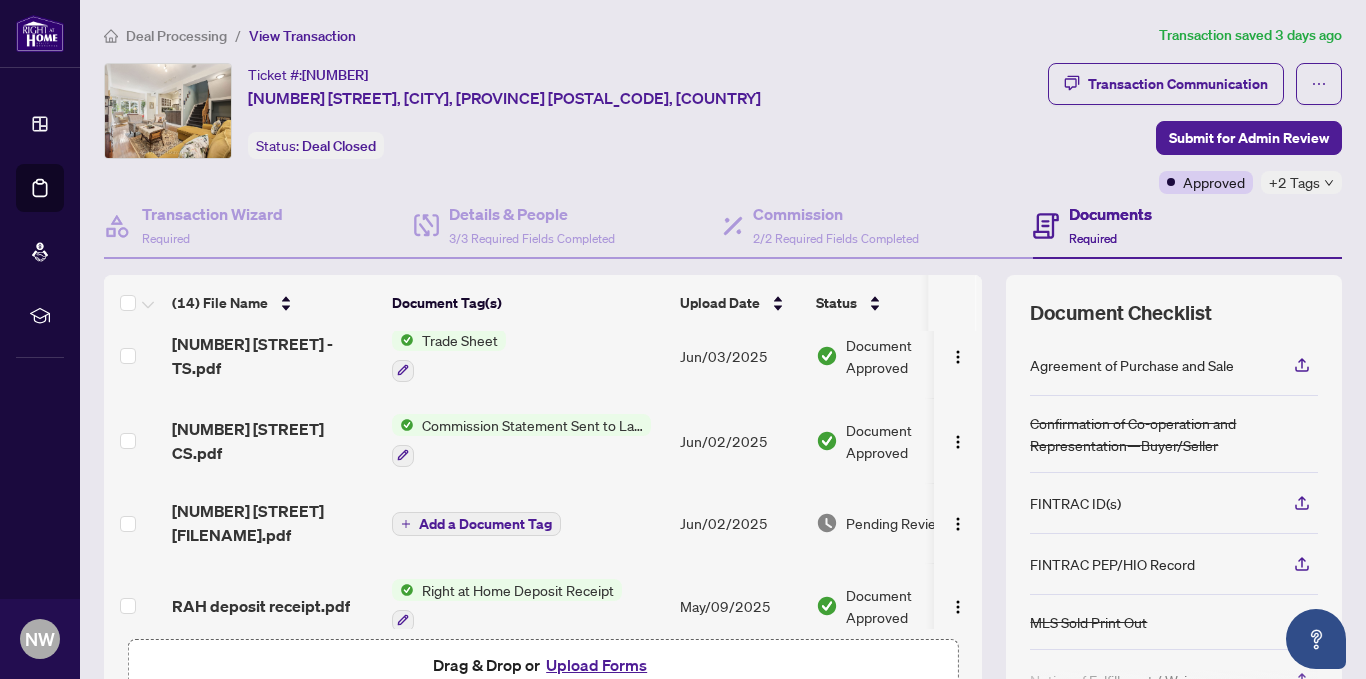 scroll, scrollTop: 0, scrollLeft: 0, axis: both 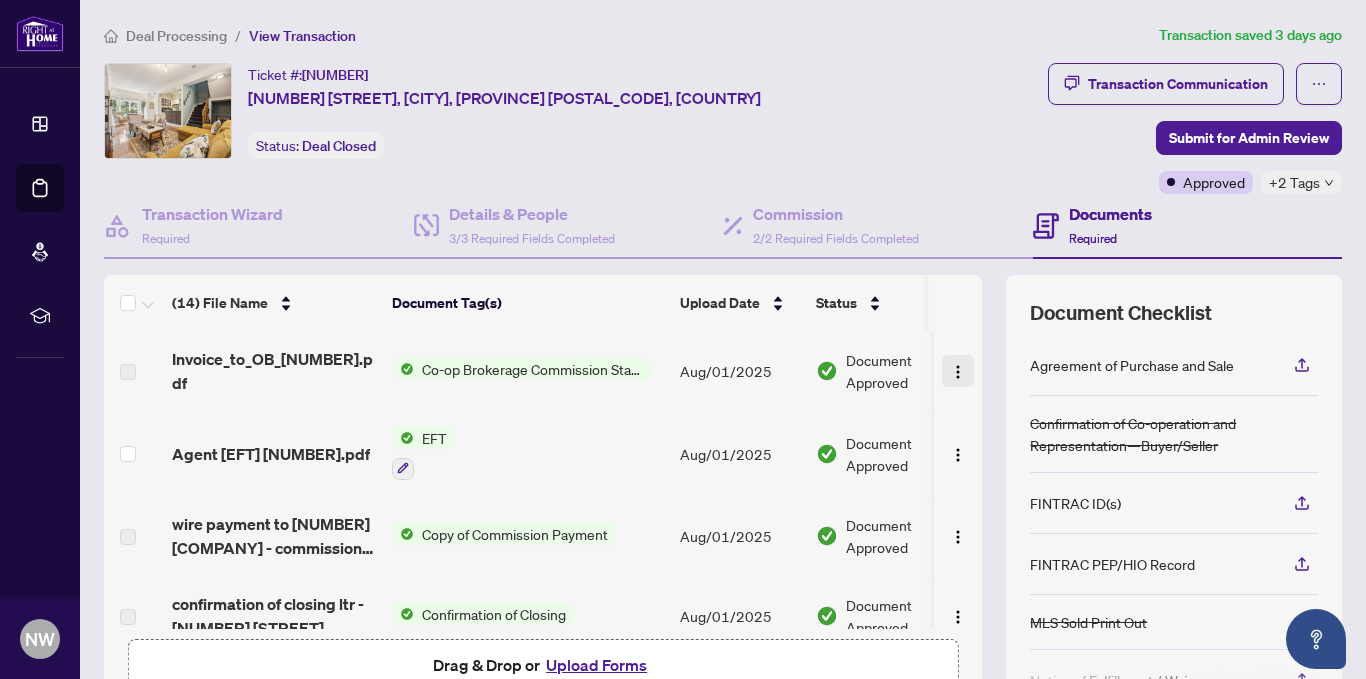 click at bounding box center [958, 372] 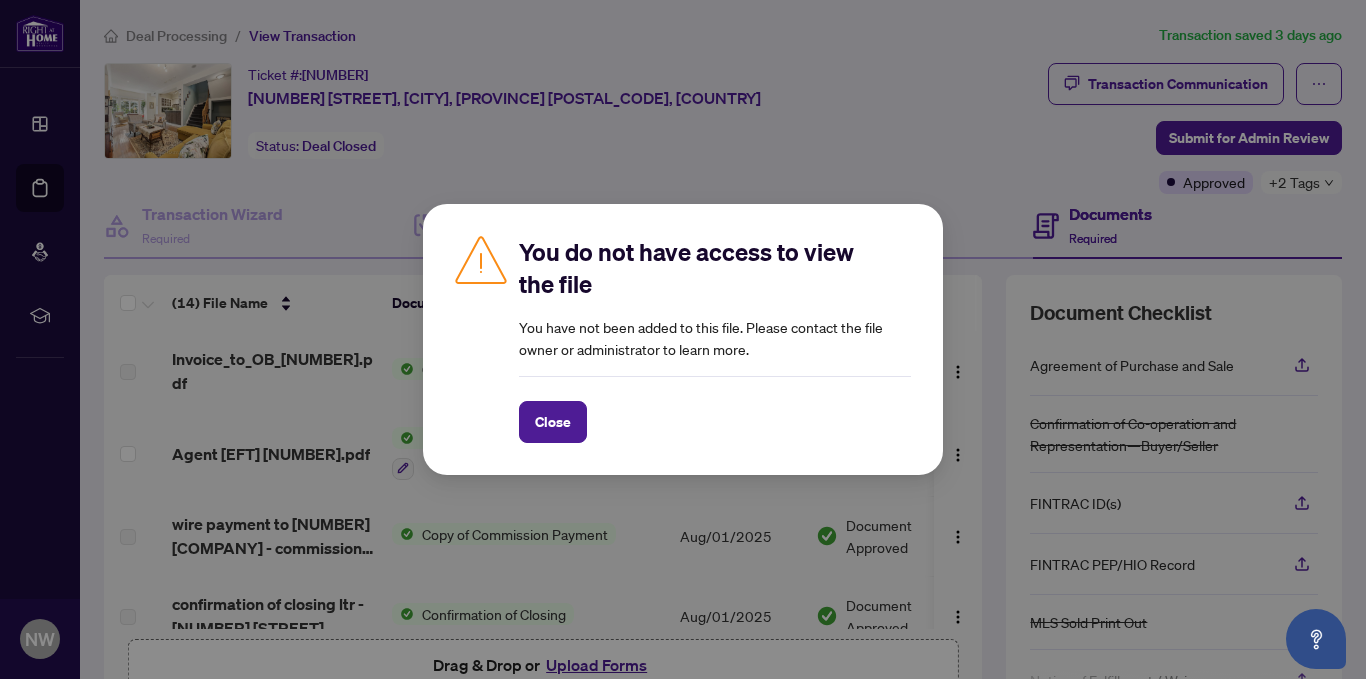 click on "You do not have access to view the file You have not been added to this file. Please contact the file owner or administrator to learn more. Close Cancel OK" at bounding box center [683, 339] 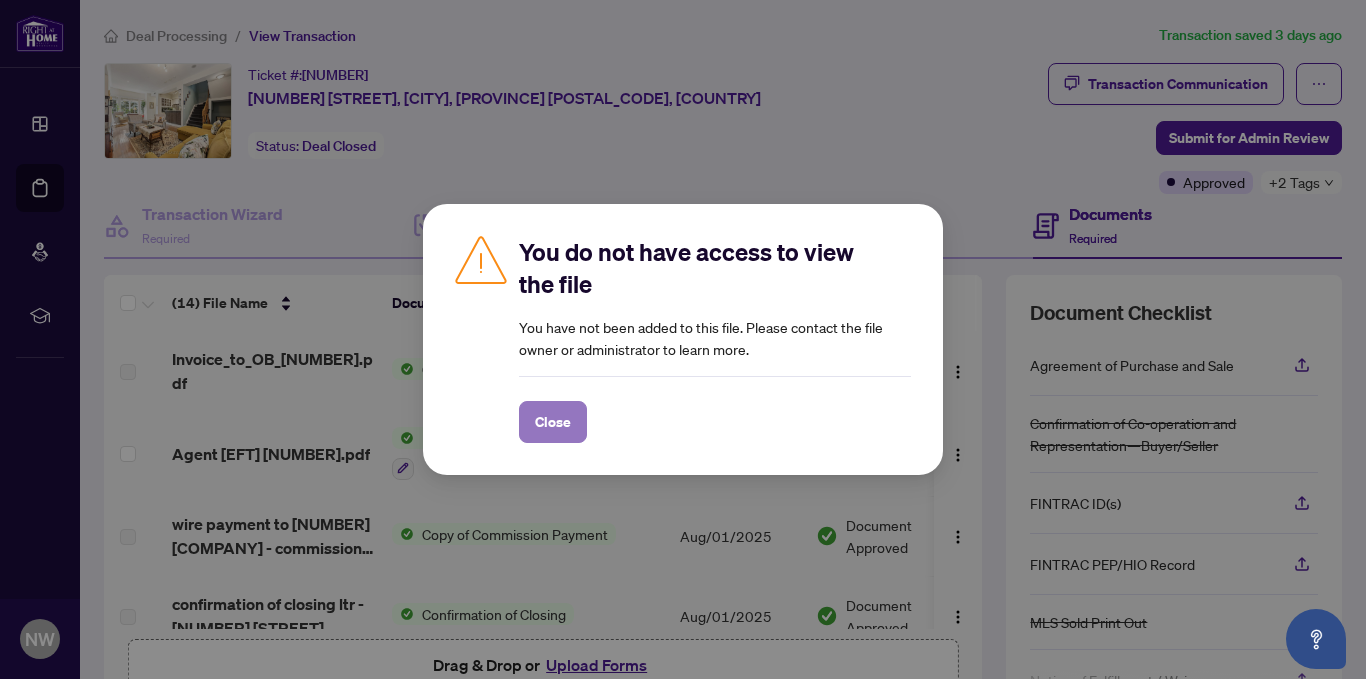 click on "Close" at bounding box center [553, 422] 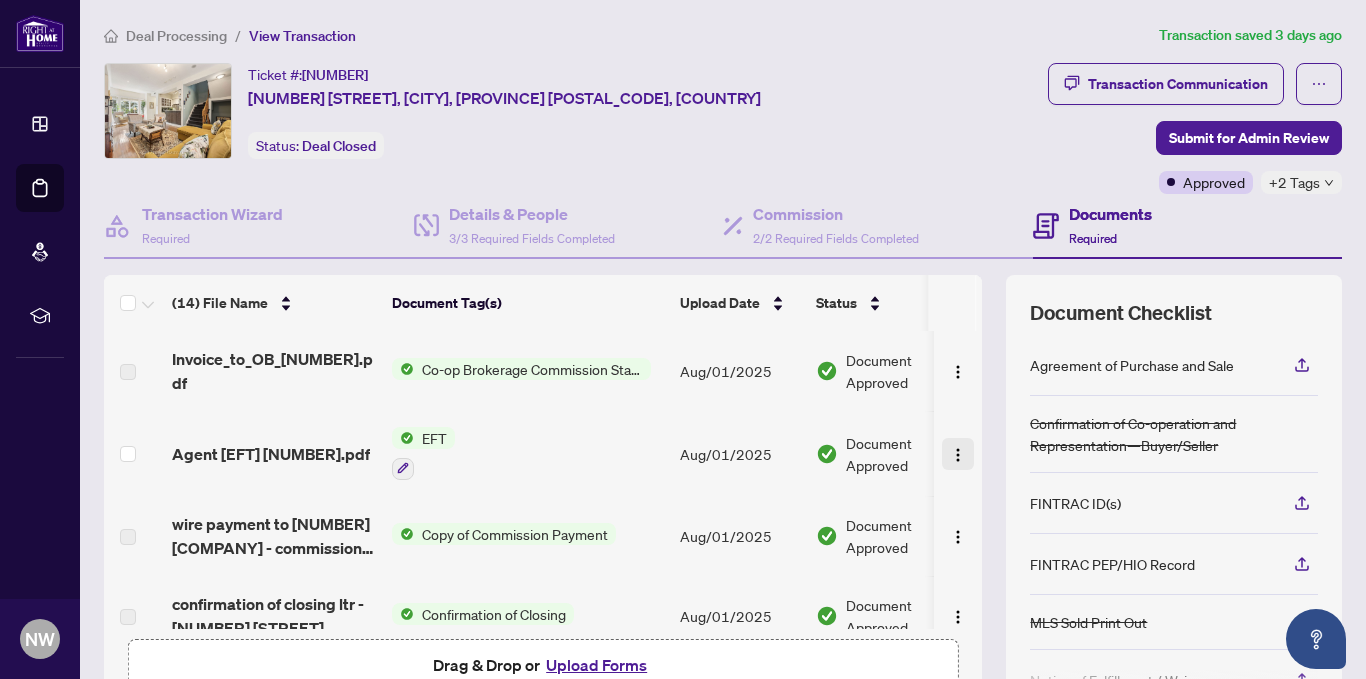 click at bounding box center (958, 455) 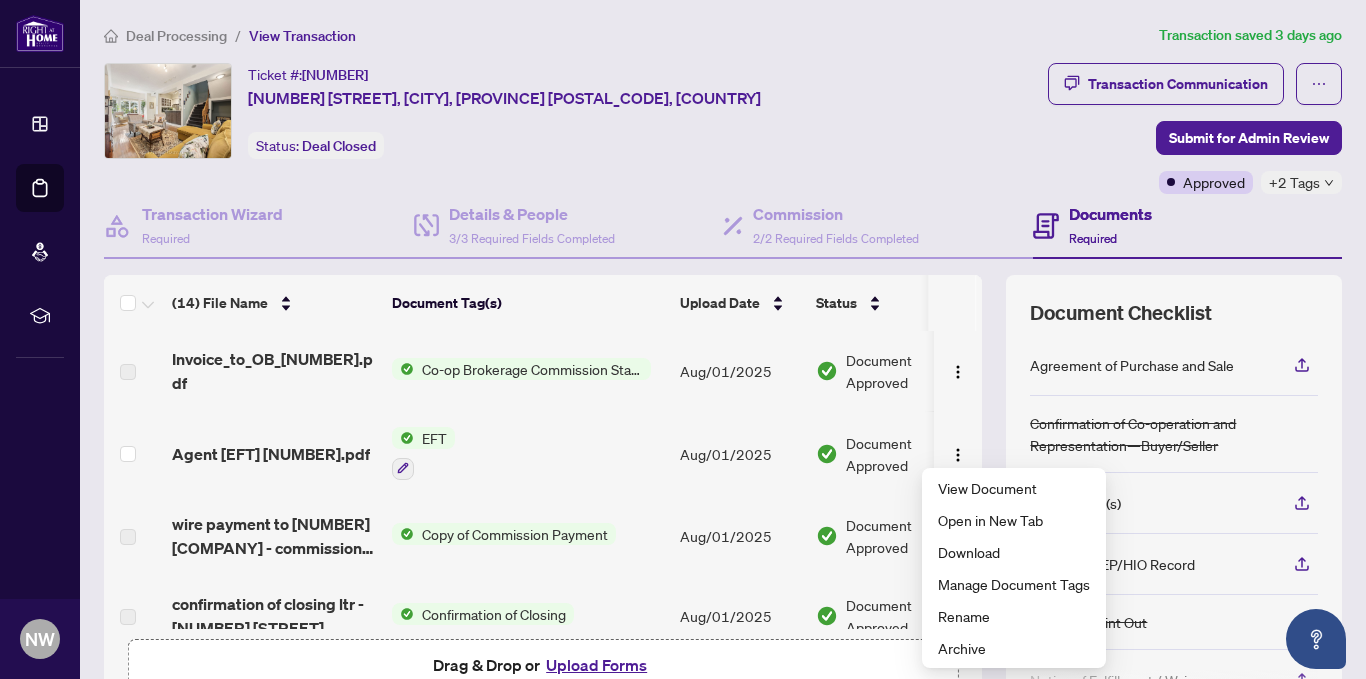 click on "Transaction Communication Submit for Admin Review Approved +2 Tags" at bounding box center (1126, 128) 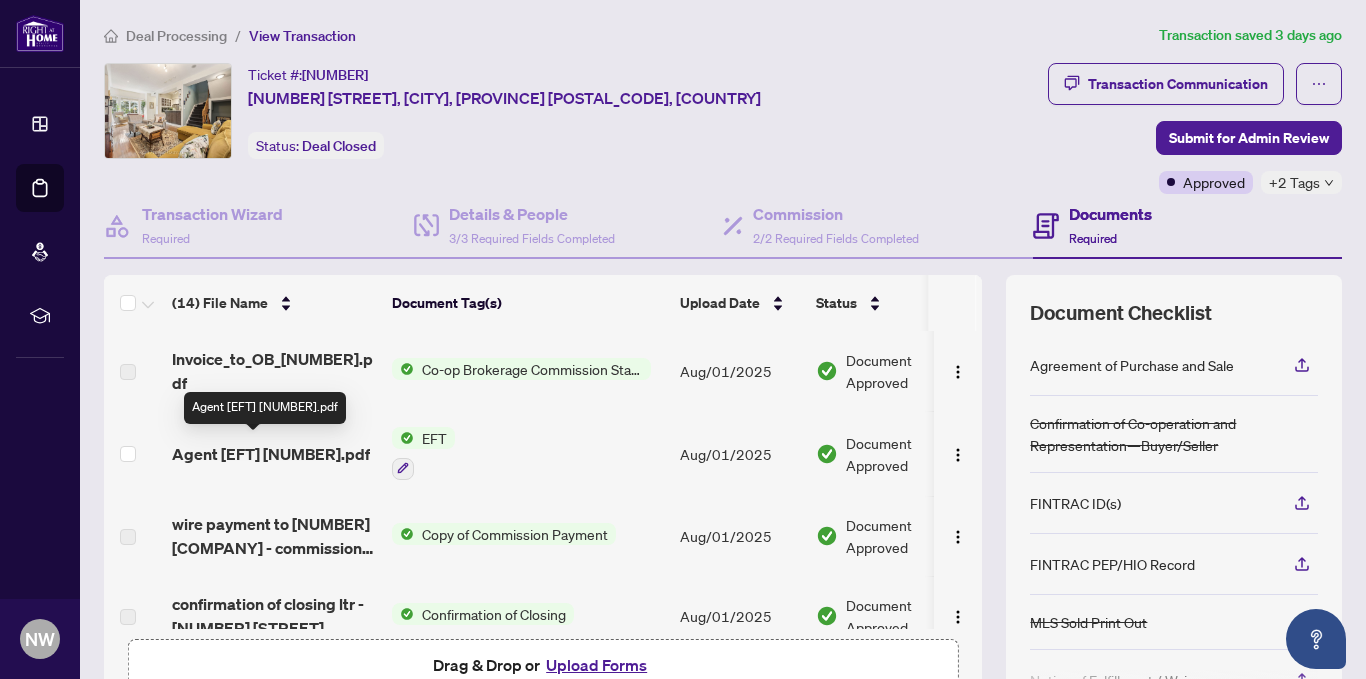 click on "Agent [EFT] [NUMBER].pdf" at bounding box center (271, 454) 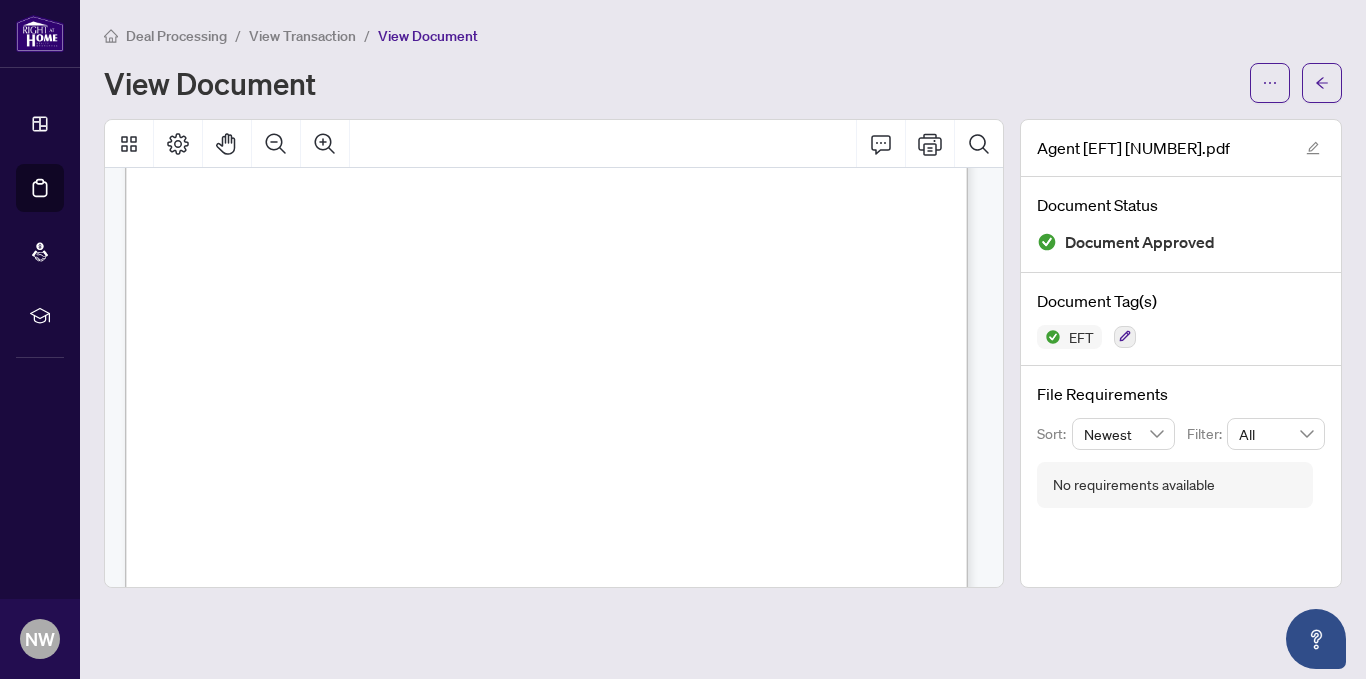 scroll, scrollTop: 712, scrollLeft: 0, axis: vertical 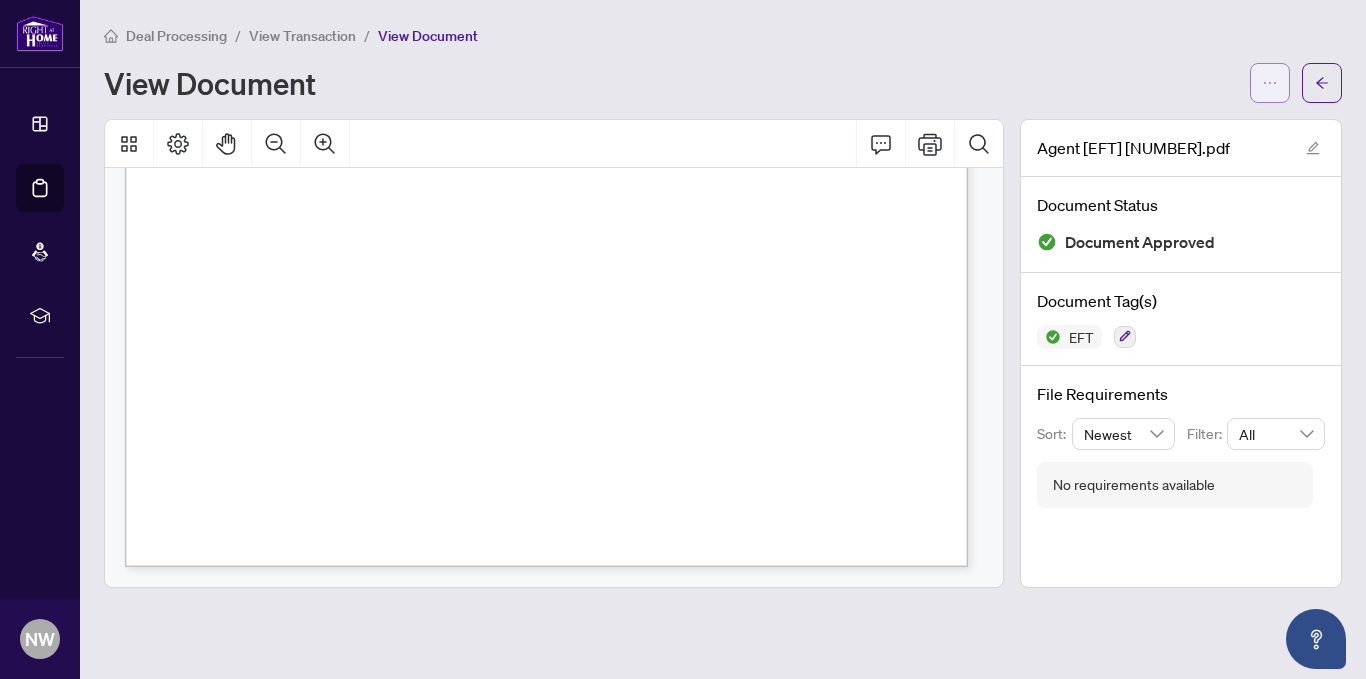 click 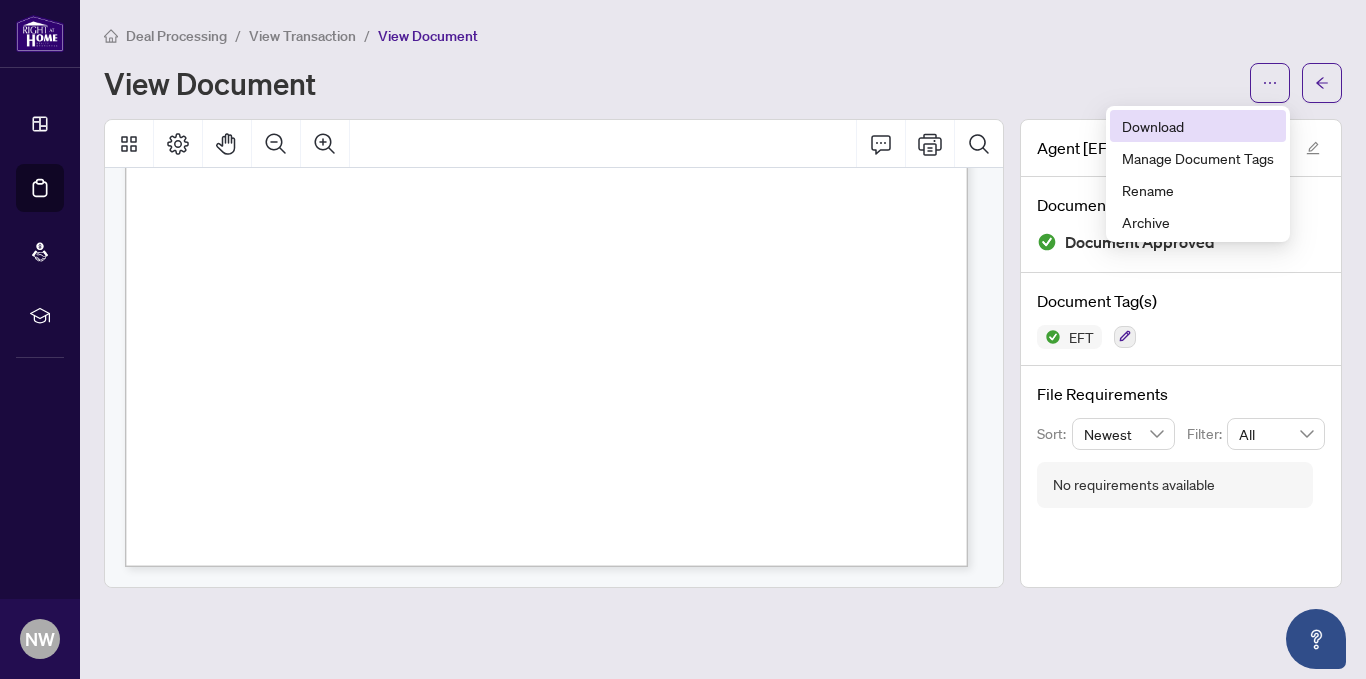 click on "Download" at bounding box center (1198, 126) 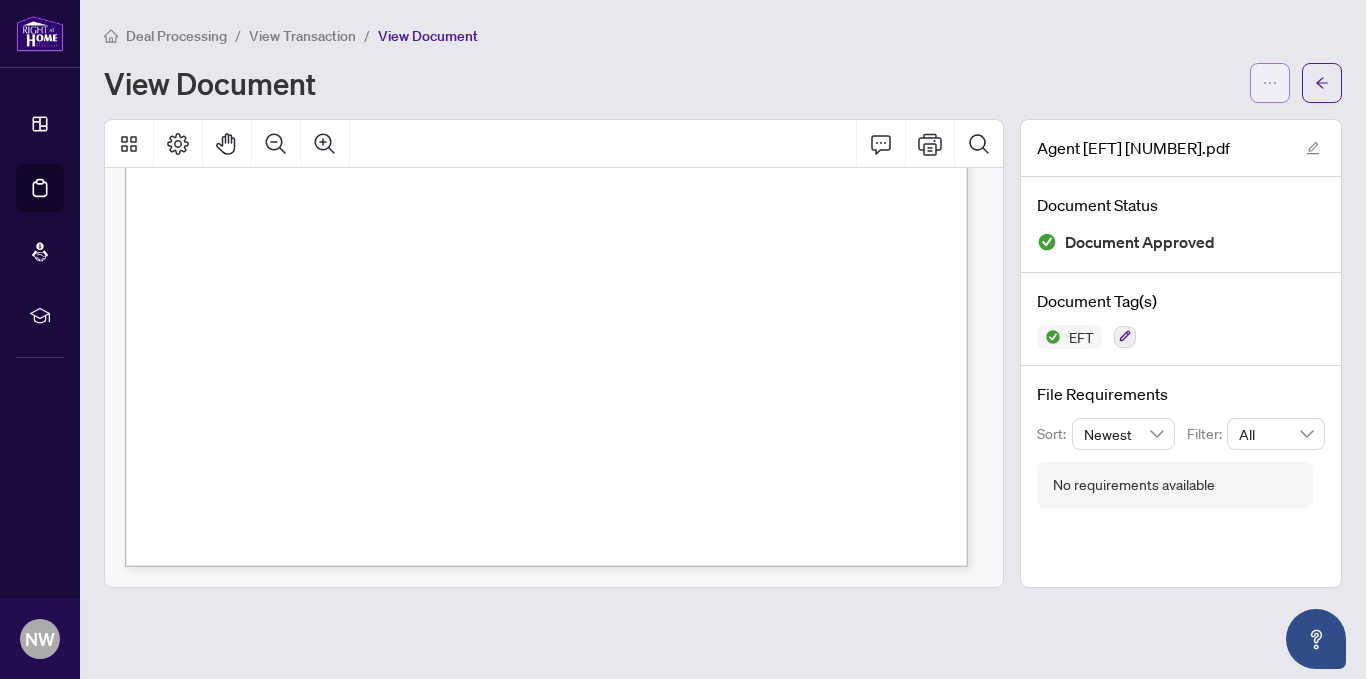 click 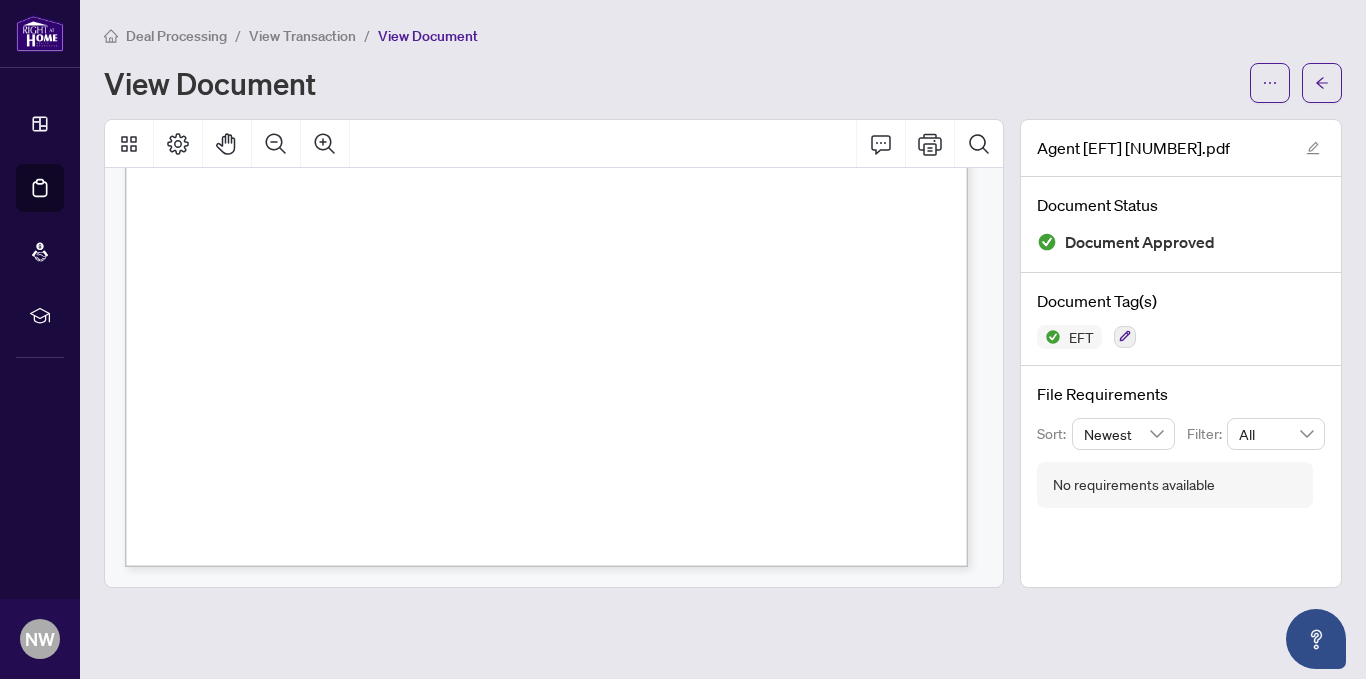 click on "Deal Processing / View Transaction / View Document View Document" at bounding box center (723, 63) 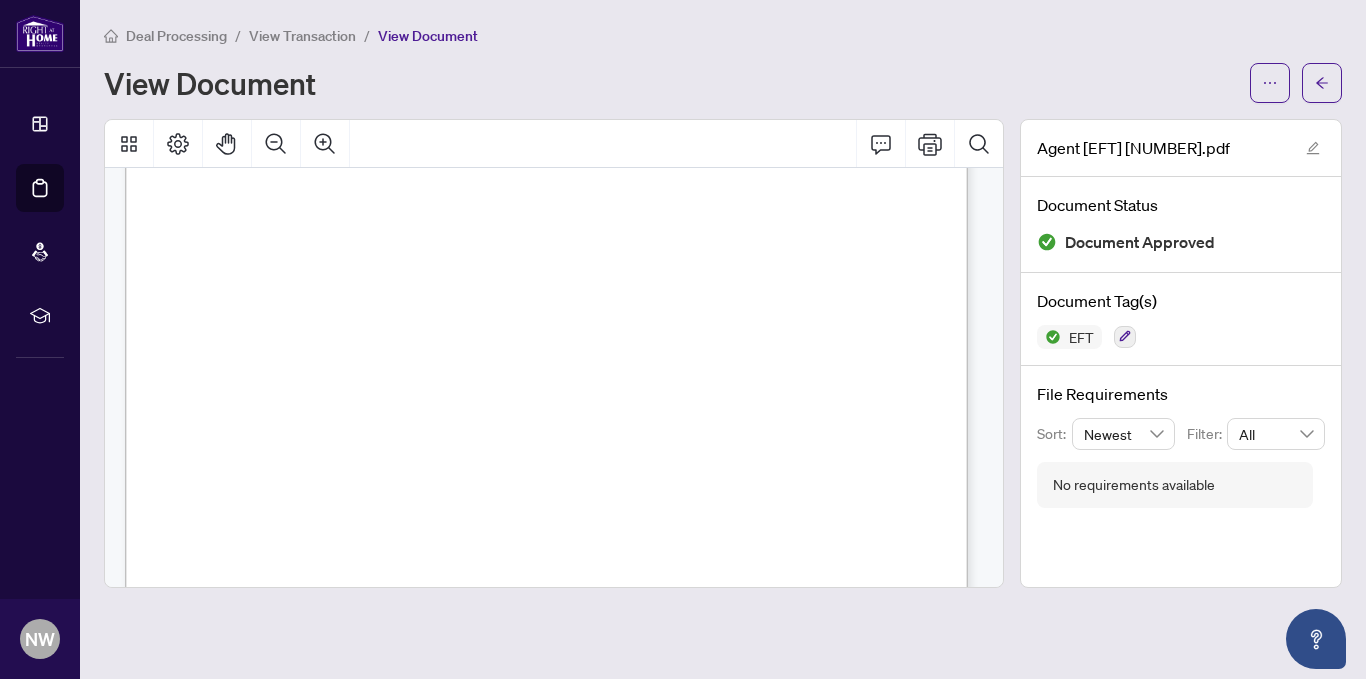 scroll, scrollTop: 0, scrollLeft: 0, axis: both 